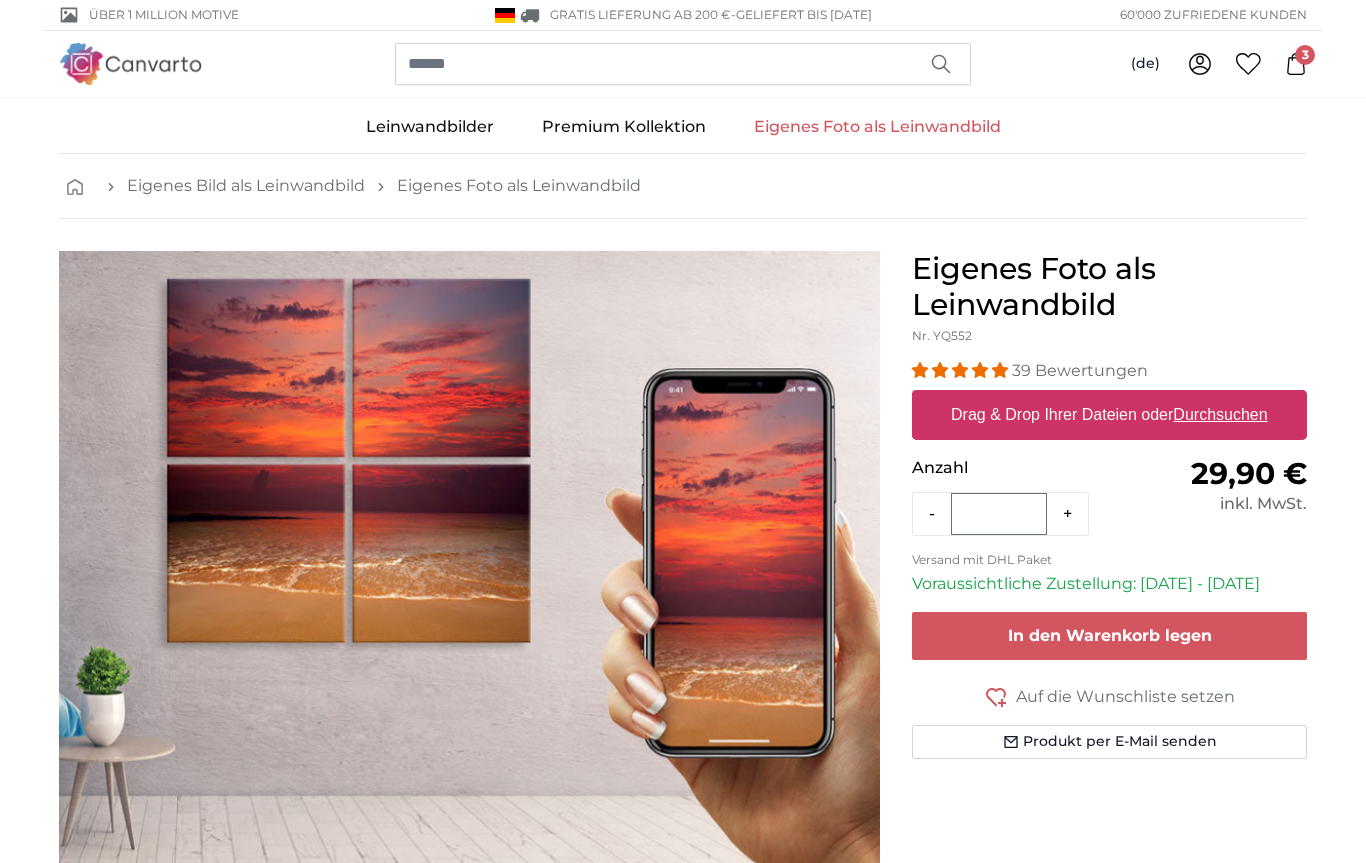 scroll, scrollTop: 0, scrollLeft: 0, axis: both 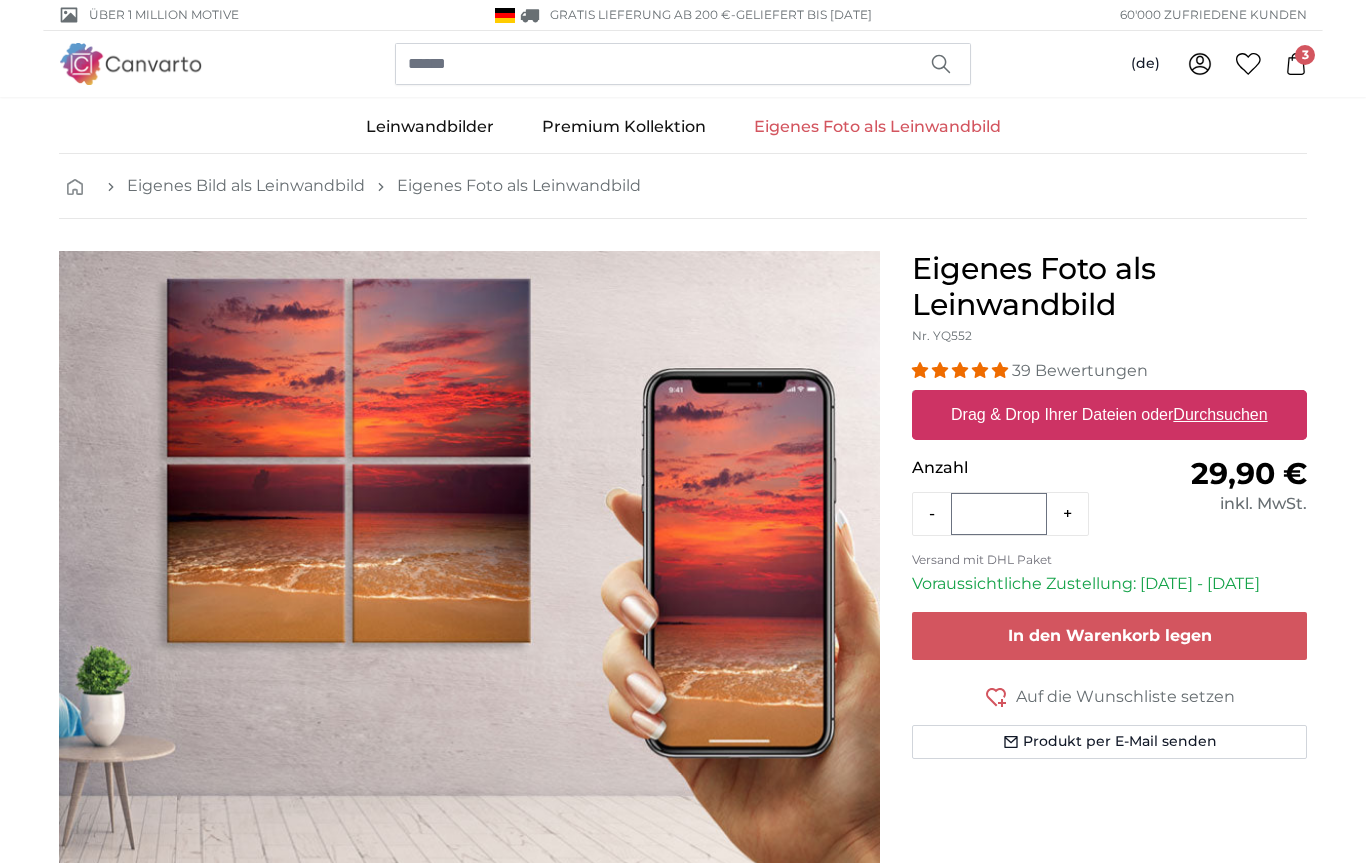 click on "Drag & Drop Ihrer Dateien oder  Durchsuchen" at bounding box center (1109, 415) 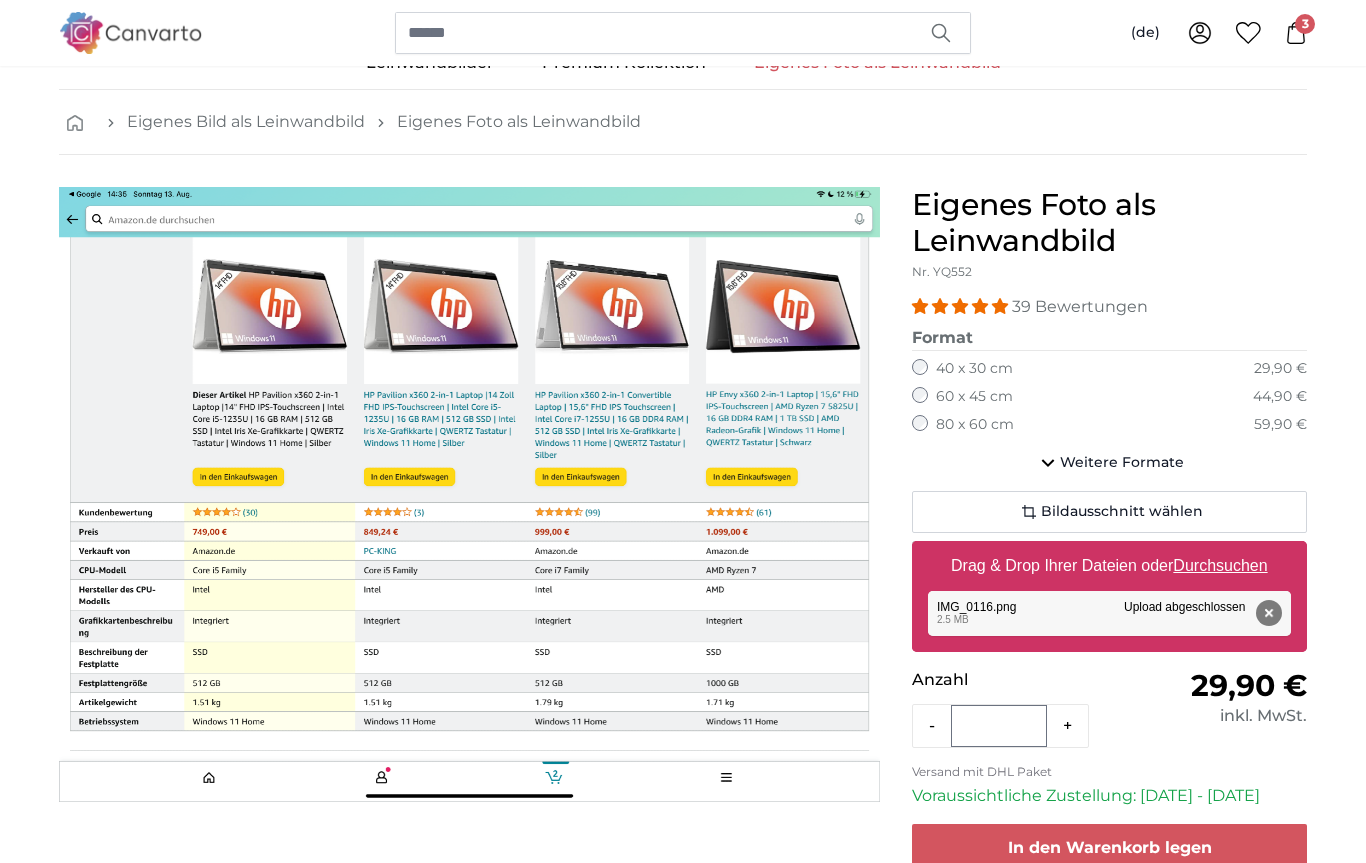 scroll, scrollTop: 51, scrollLeft: 0, axis: vertical 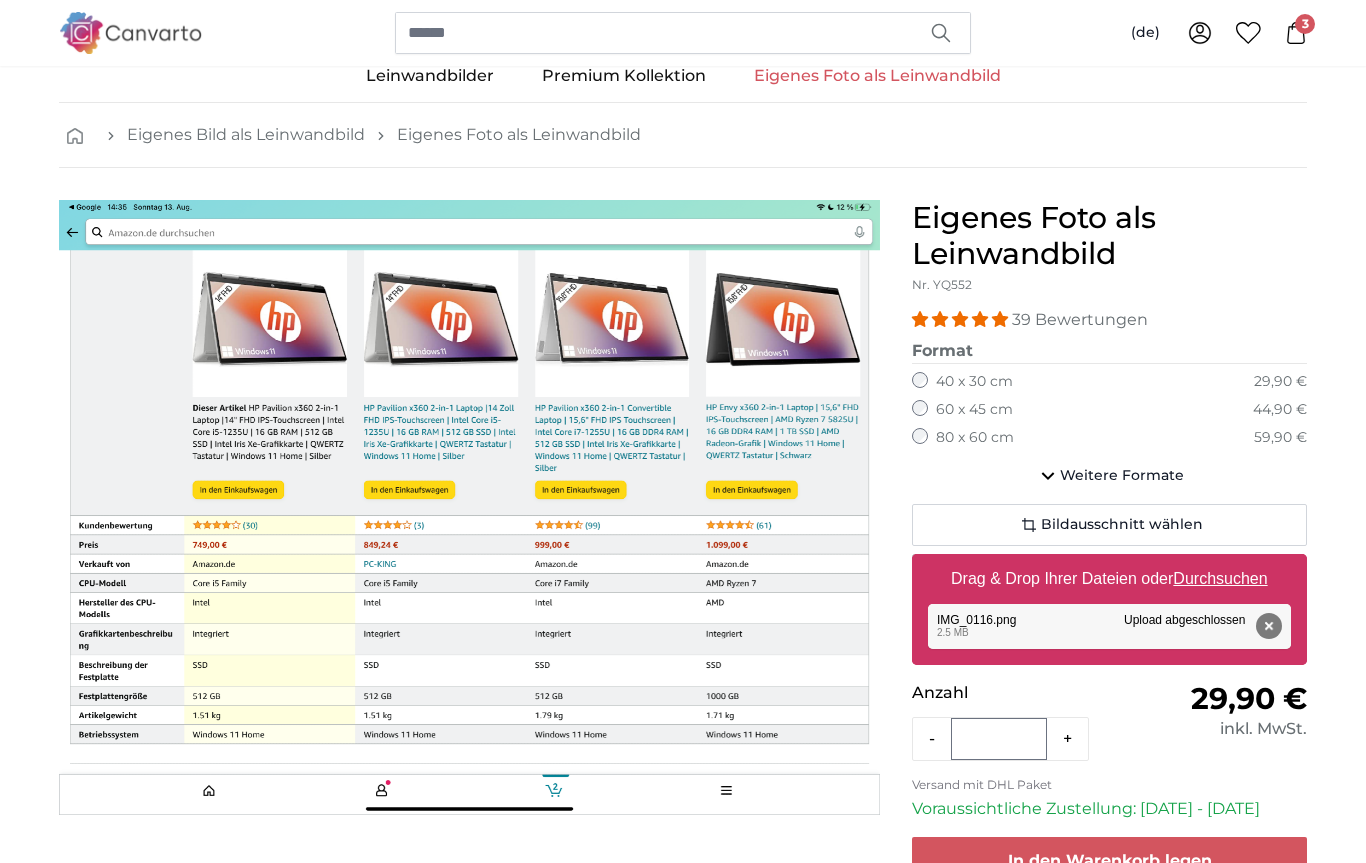 click on "Entfernen Nochmal versuchen Entfernen Hochladen Abbrechen Nochmal versuchen Entfernen IMG_0116.png edit 2.5 MB Upload abgeschlossen" at bounding box center [1109, 626] 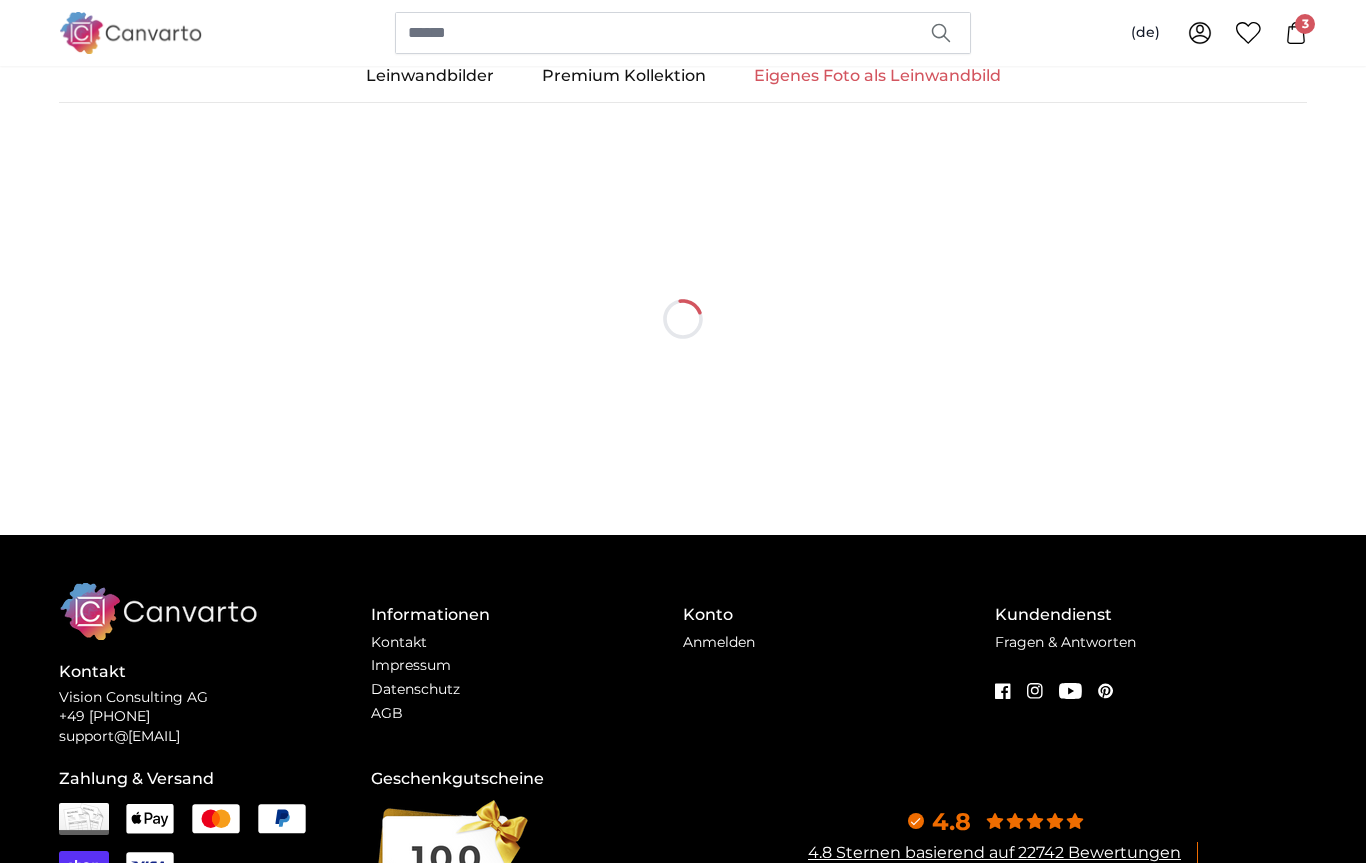 scroll, scrollTop: 0, scrollLeft: 0, axis: both 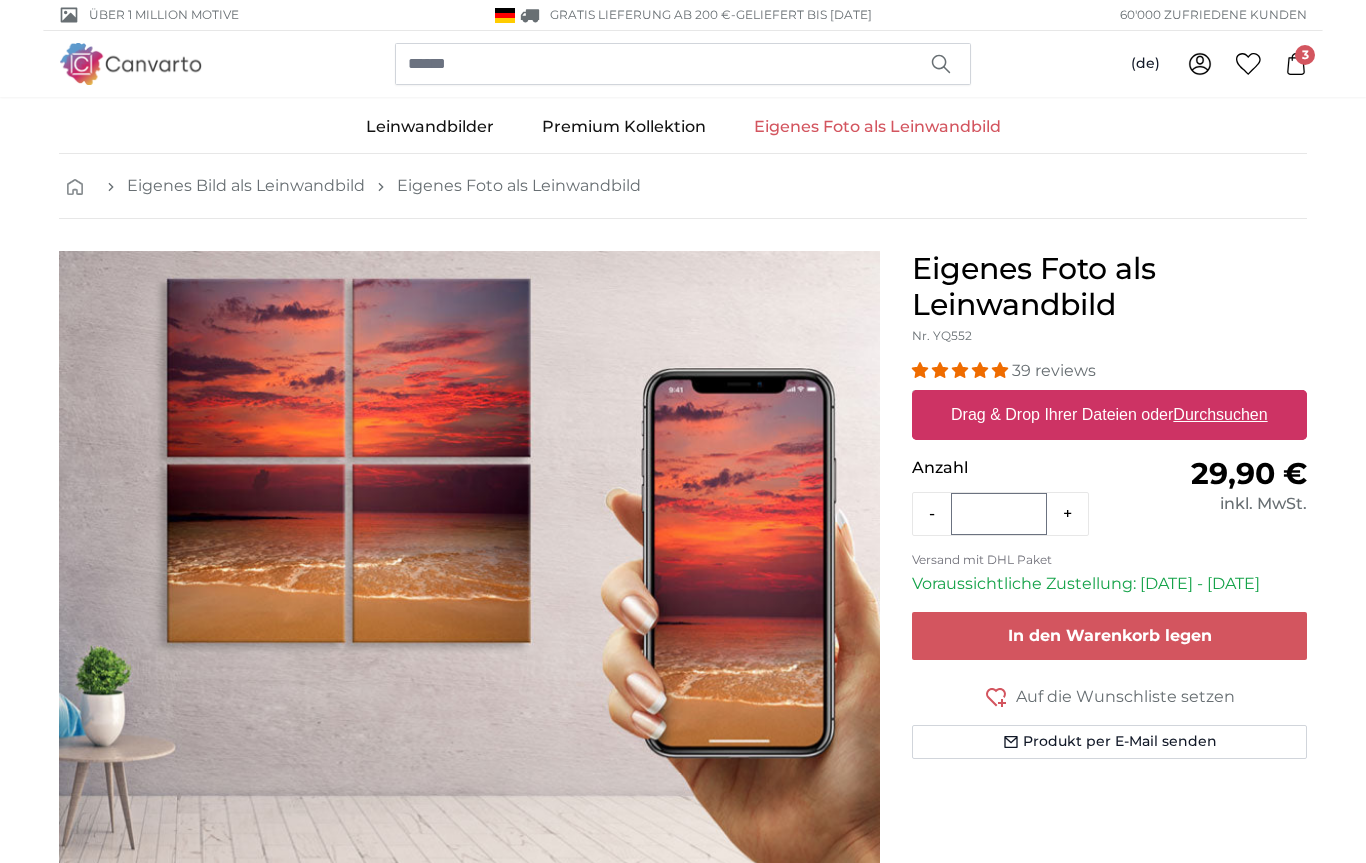 click on "Durchsuchen" at bounding box center (1221, 414) 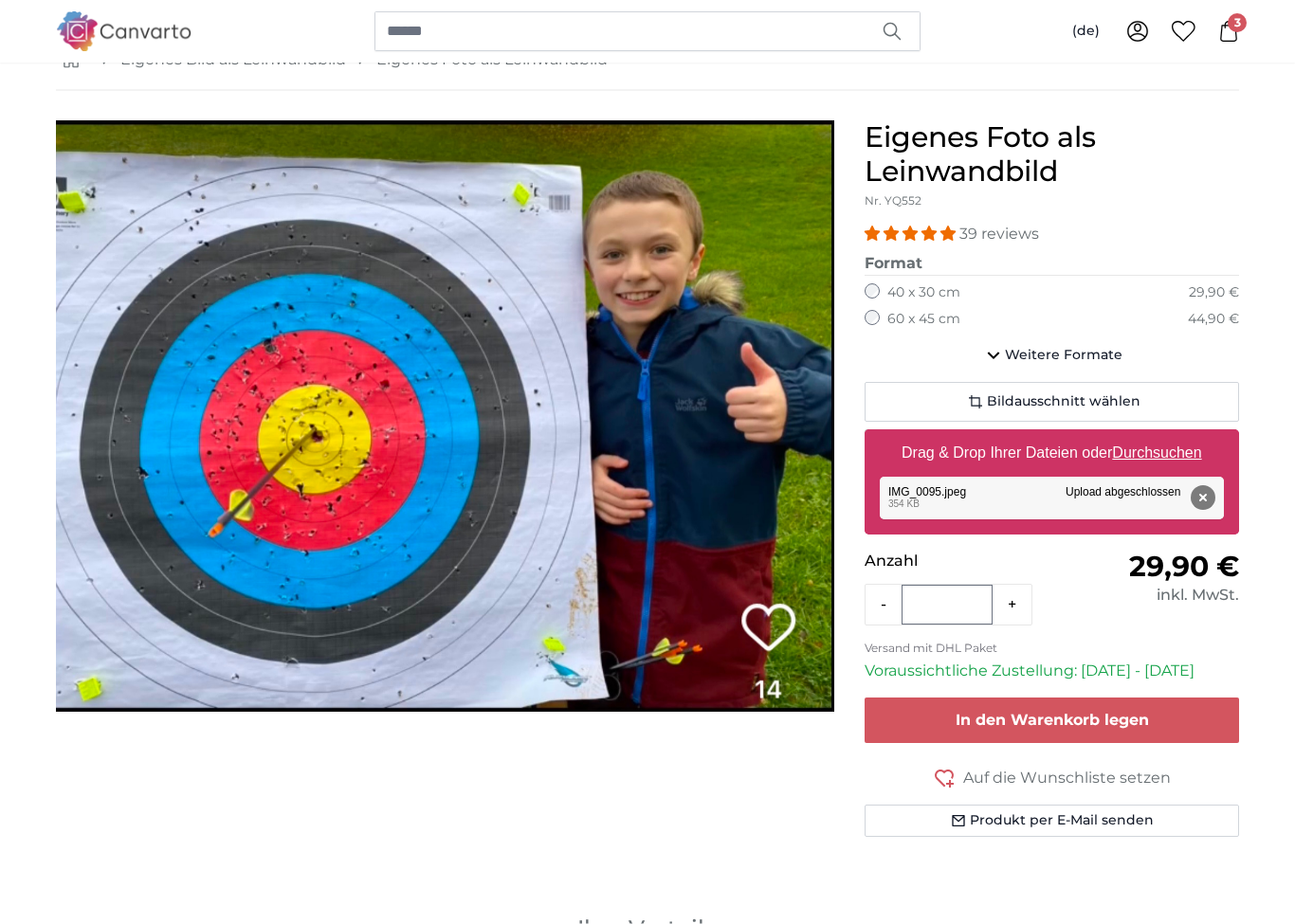 scroll, scrollTop: 117, scrollLeft: 0, axis: vertical 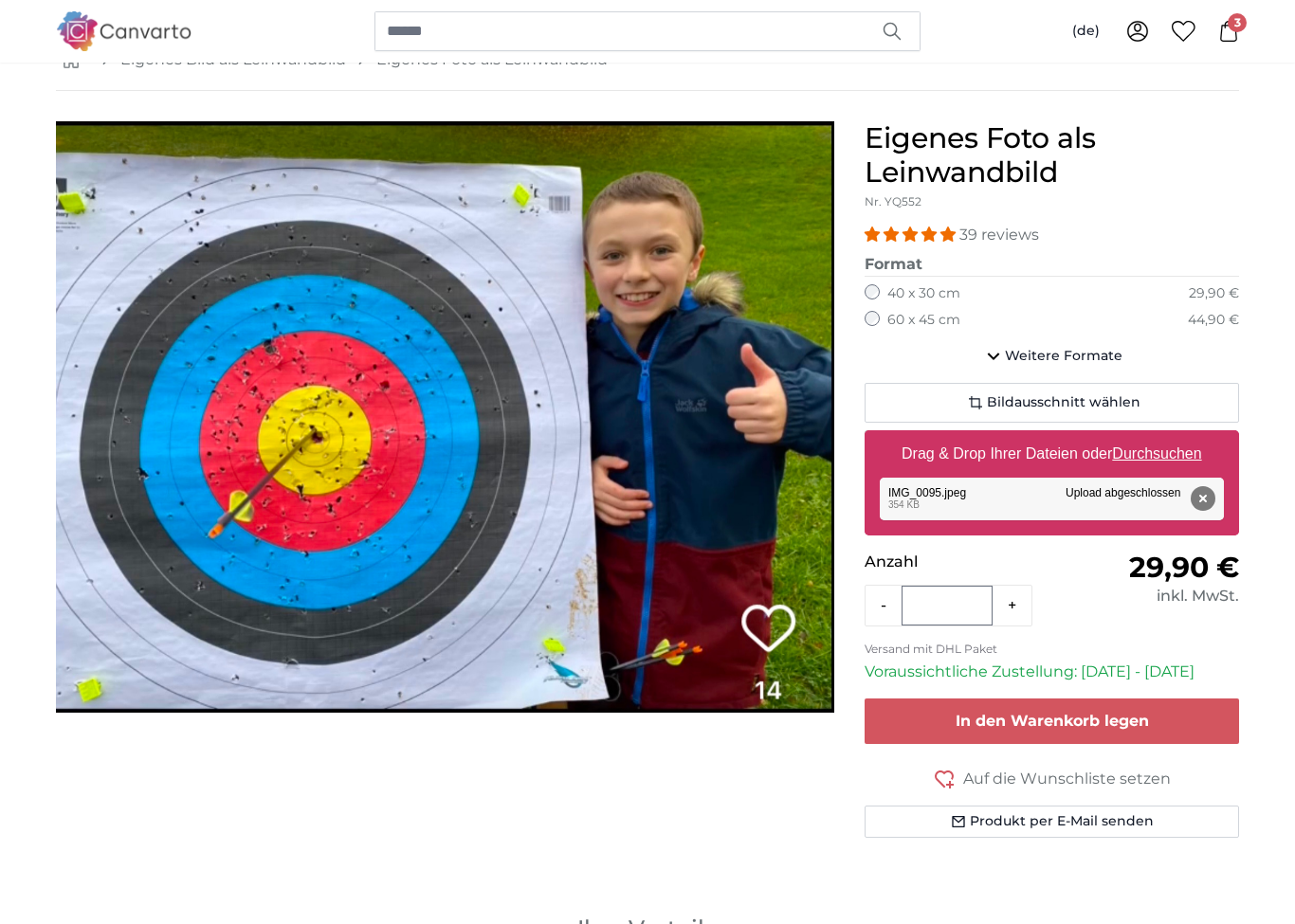click on "60 x 45 cm" at bounding box center [923, 320] 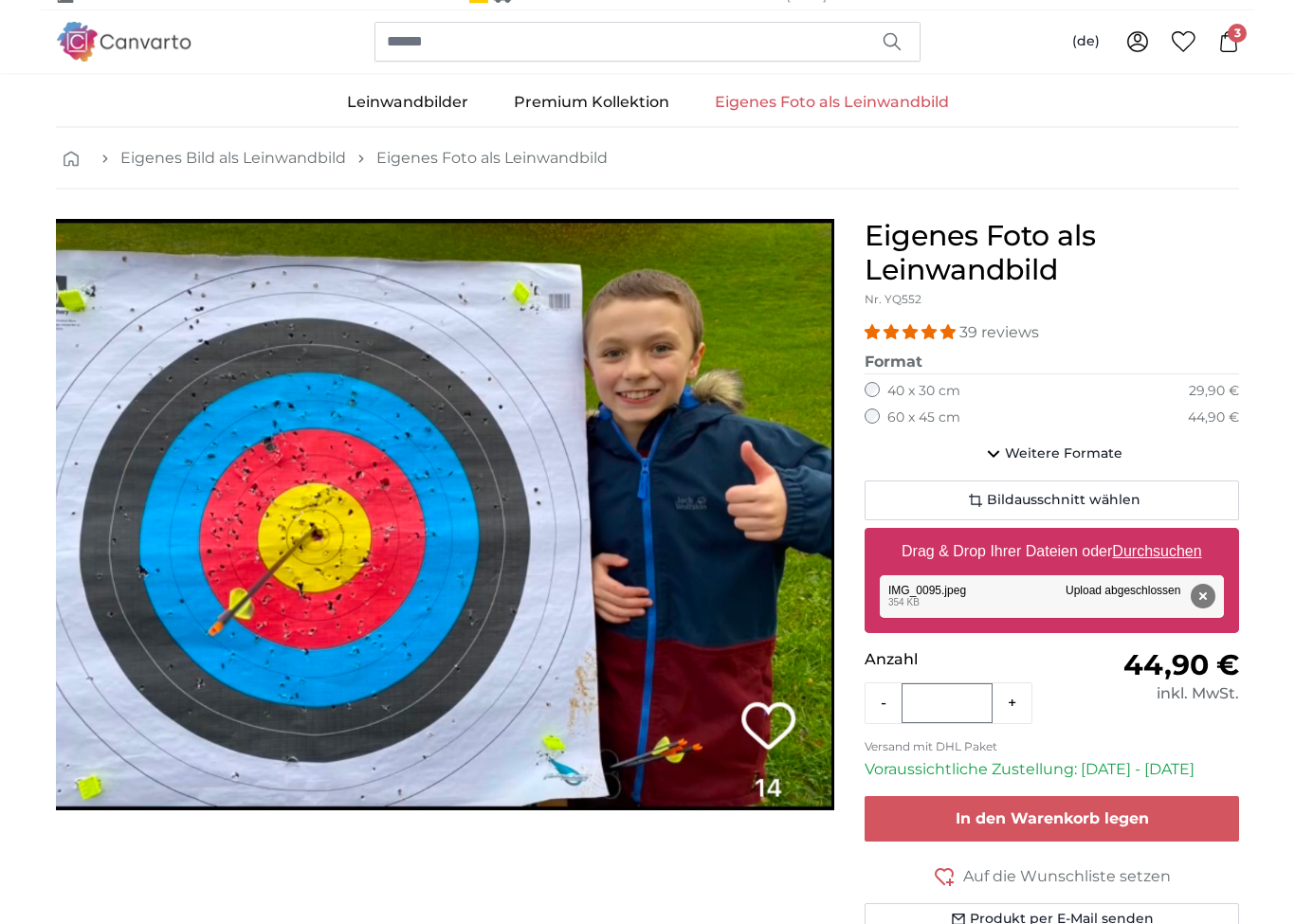 scroll, scrollTop: 19, scrollLeft: 0, axis: vertical 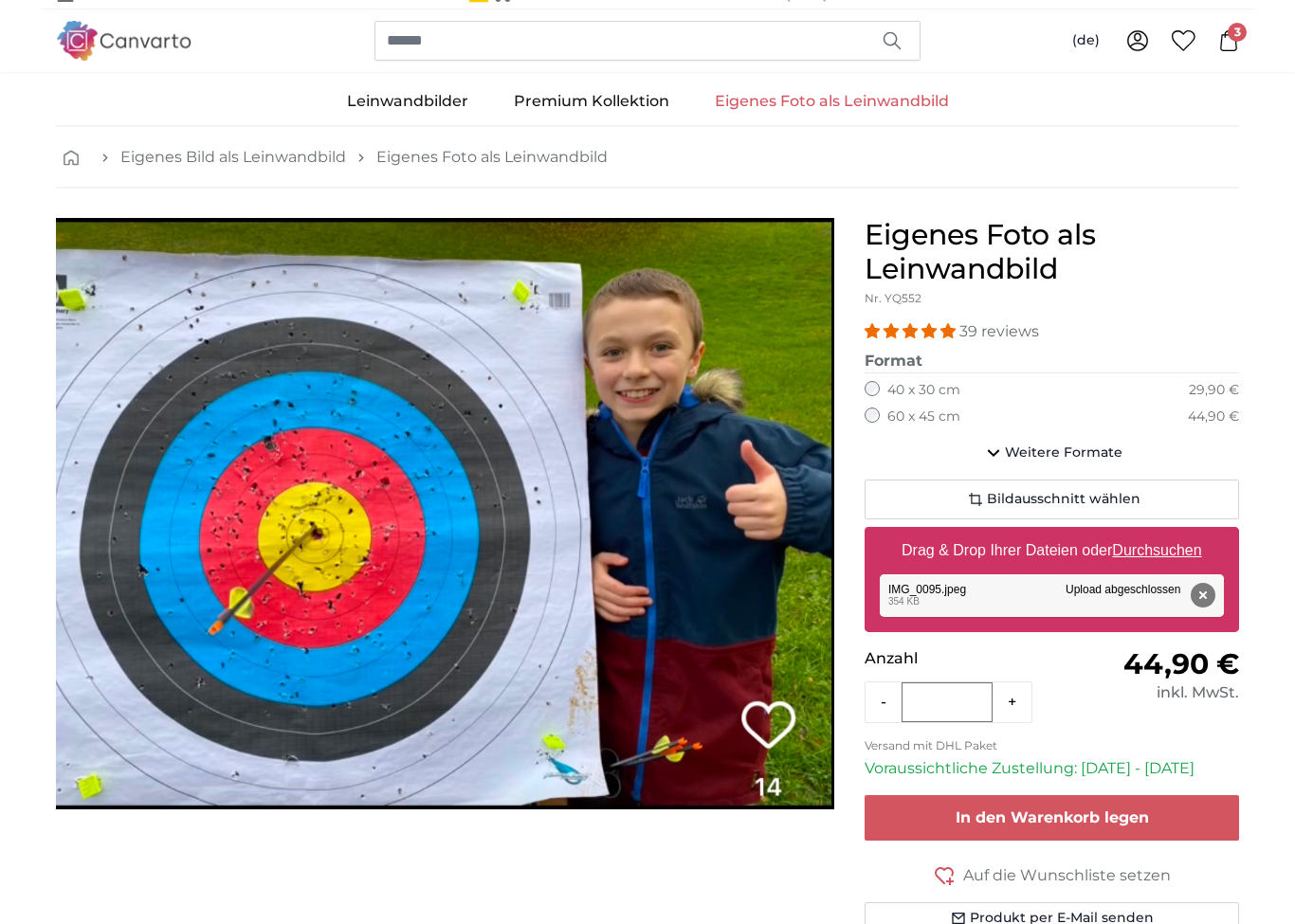 click on "Bildausschnitt wählen" 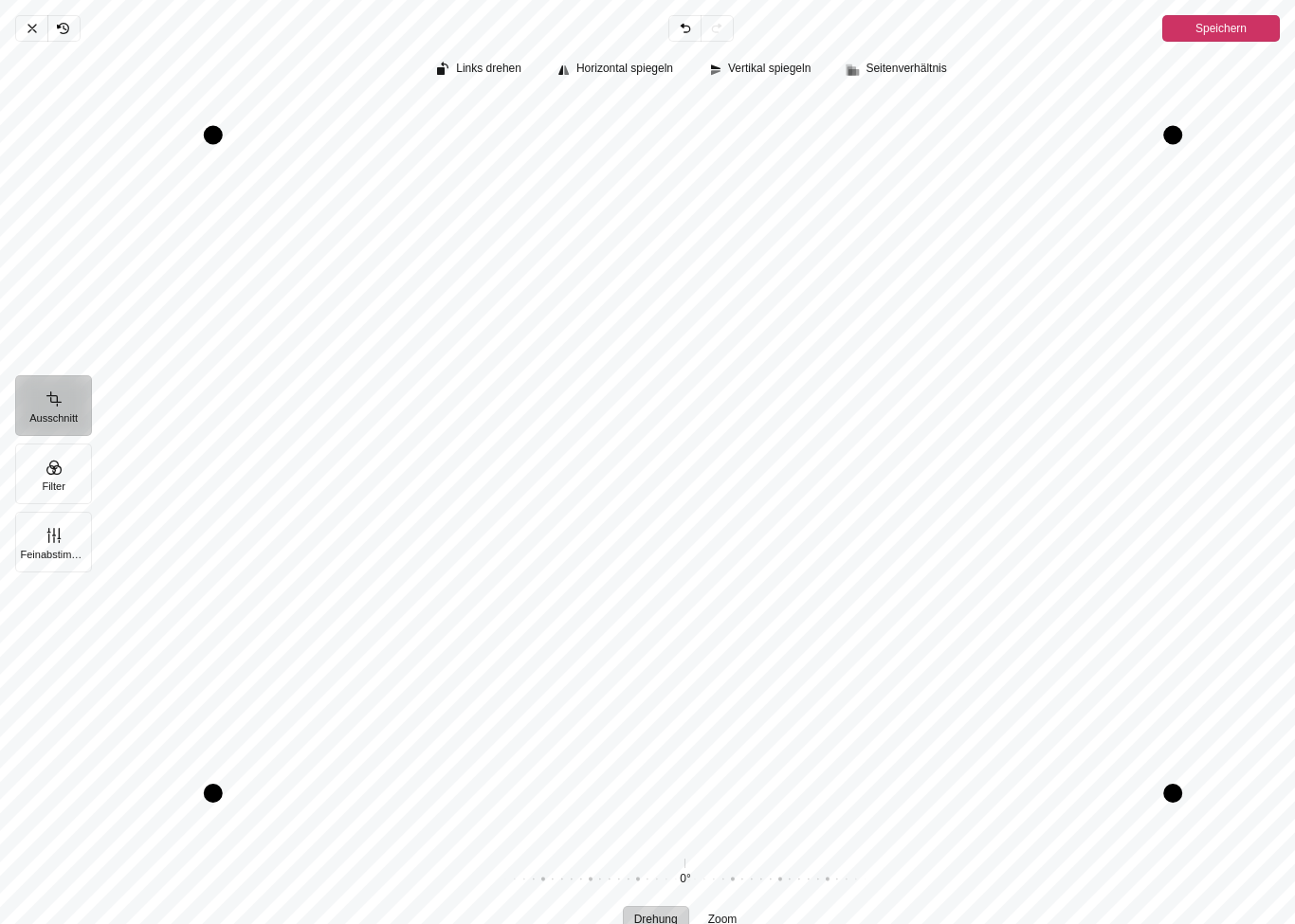 click on "Filter" at bounding box center (53, 474) 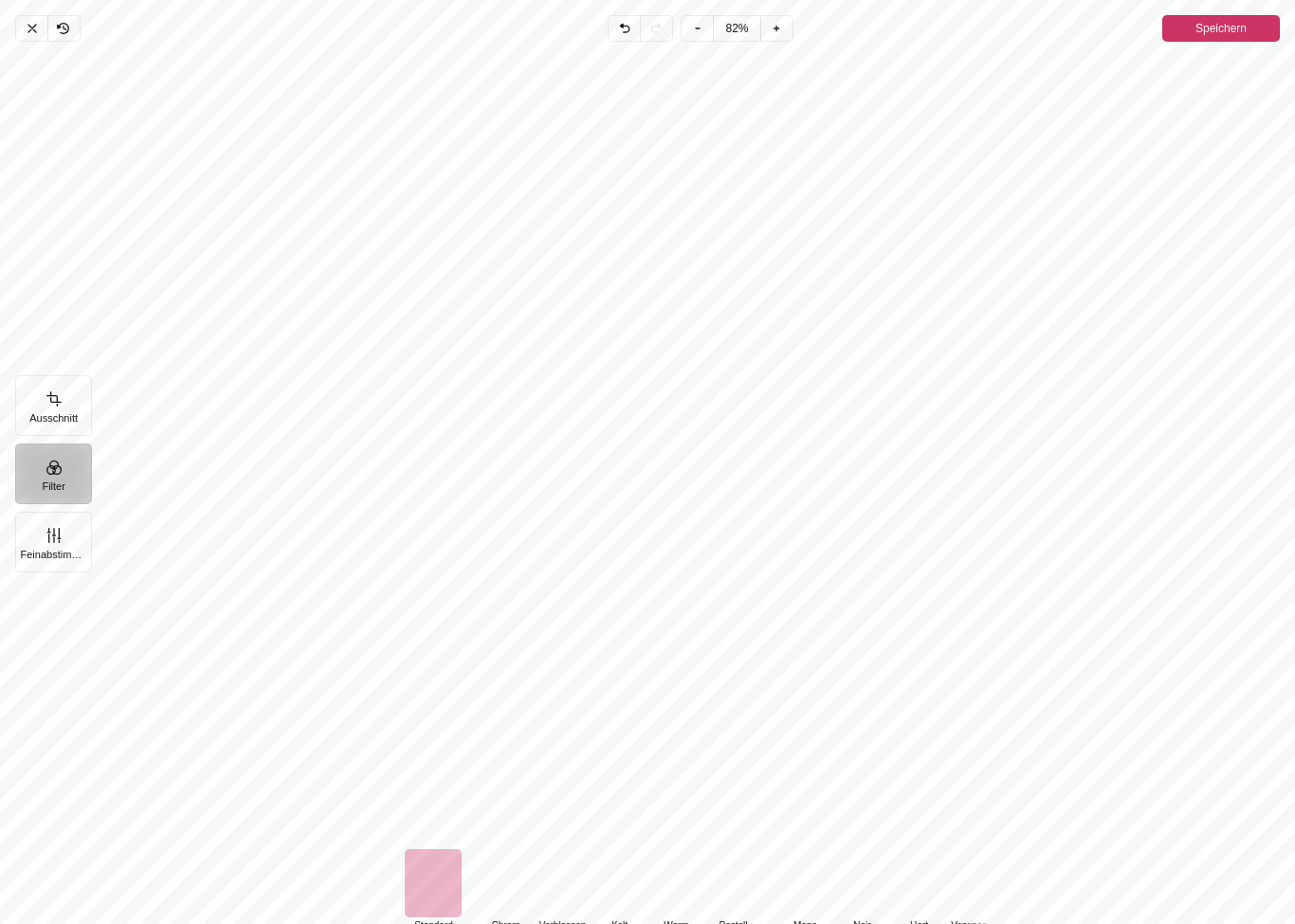 click at bounding box center (505, 883) 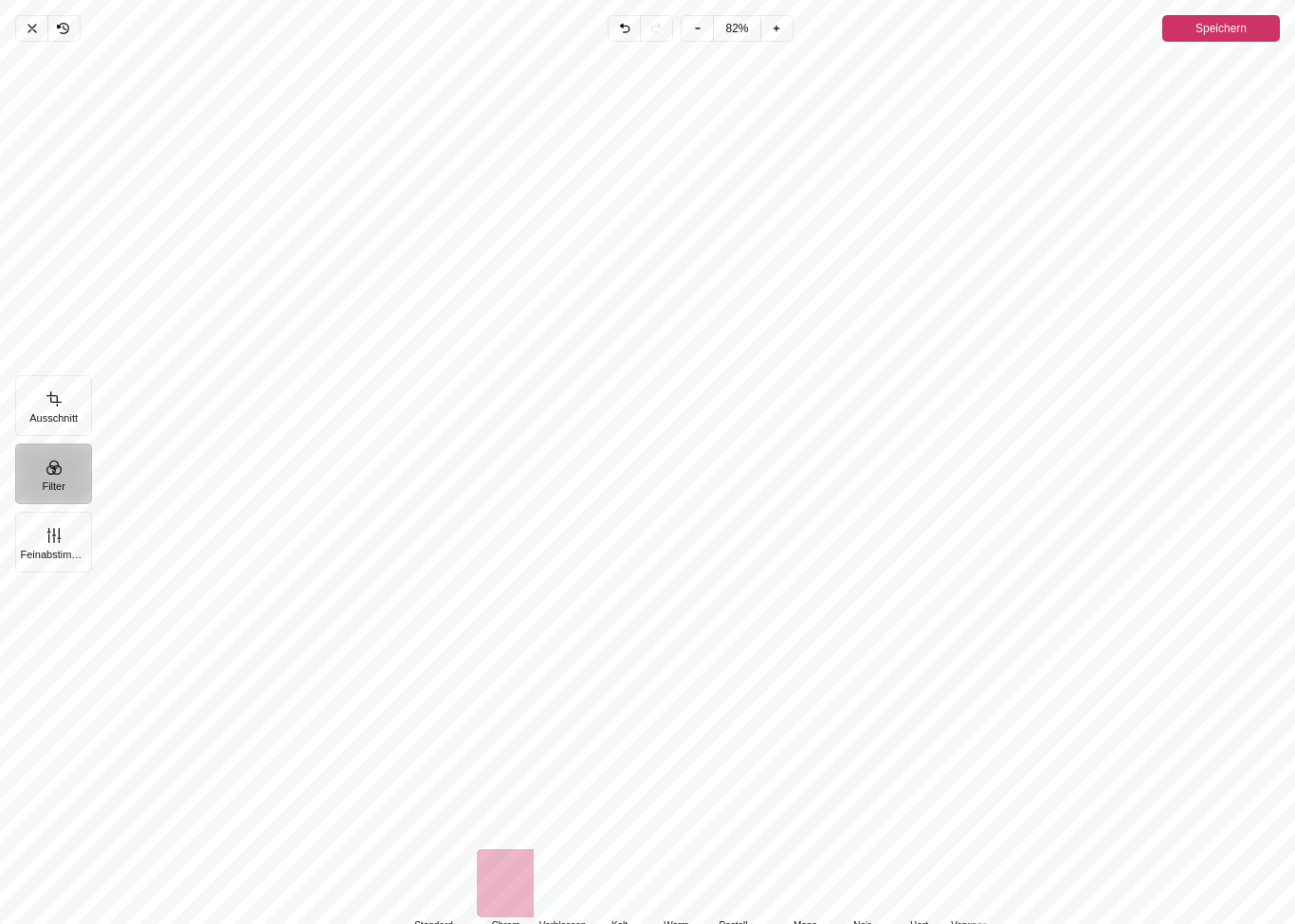 click at bounding box center [562, 883] 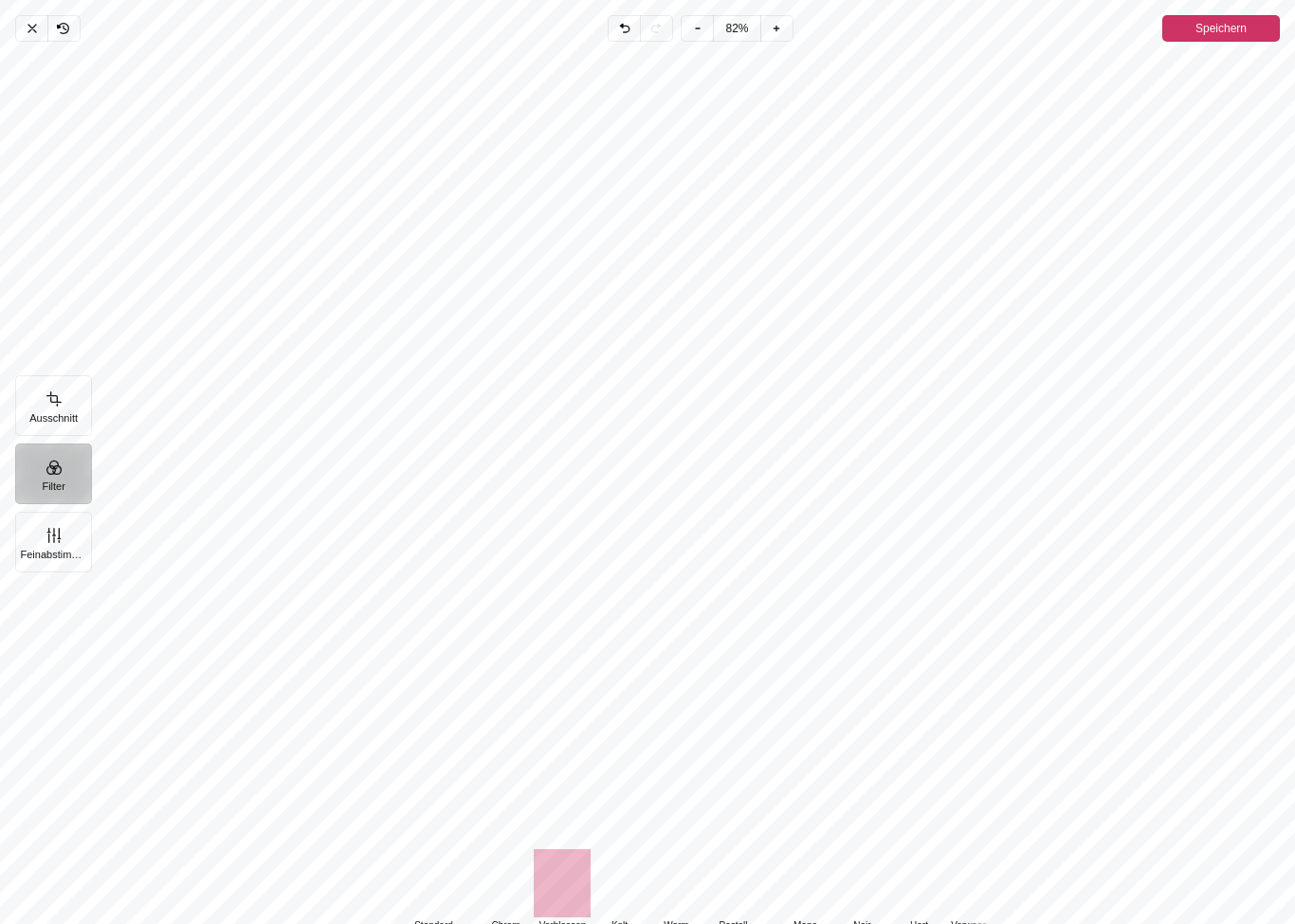 click at bounding box center [619, 883] 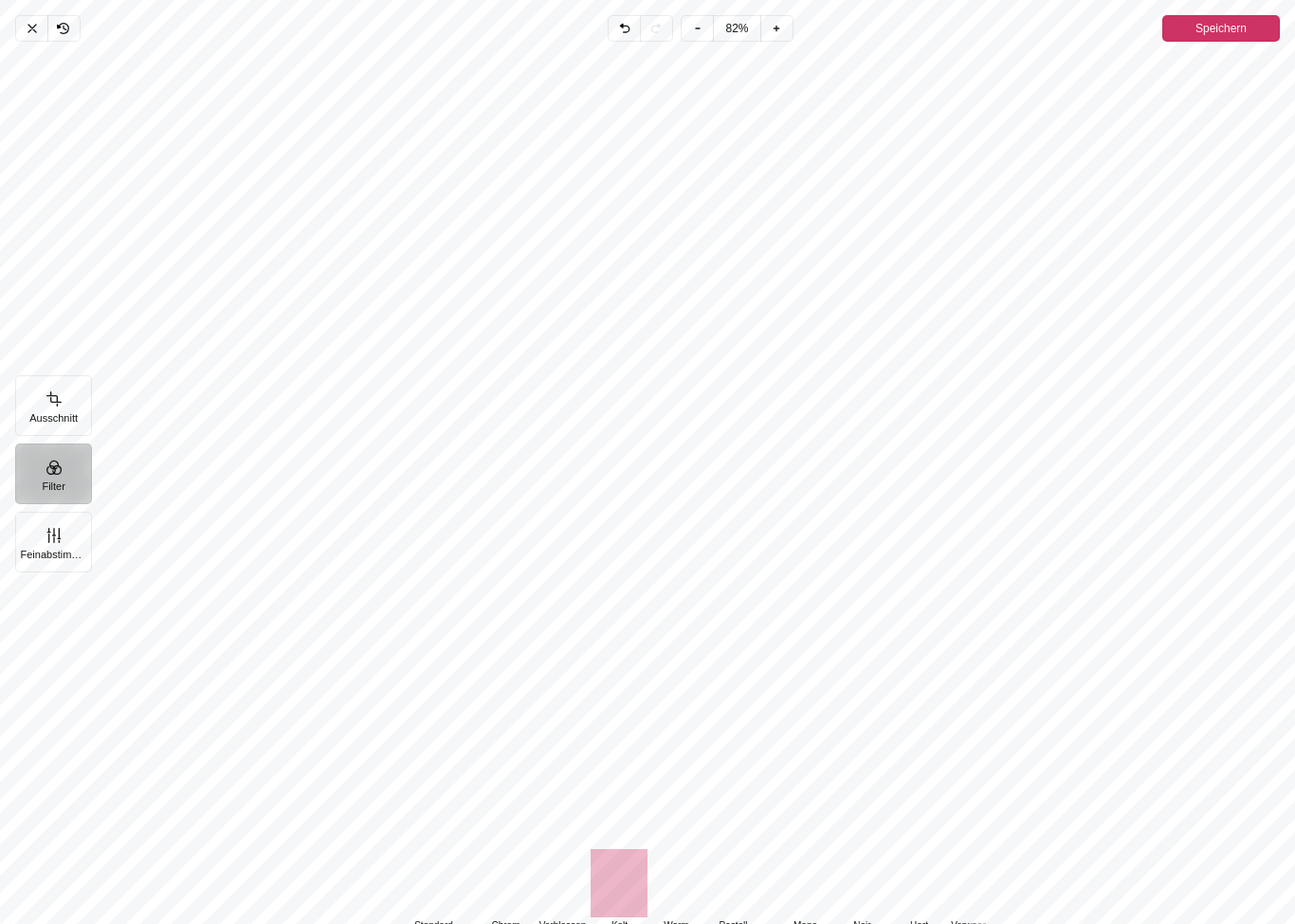 click at bounding box center [676, 883] 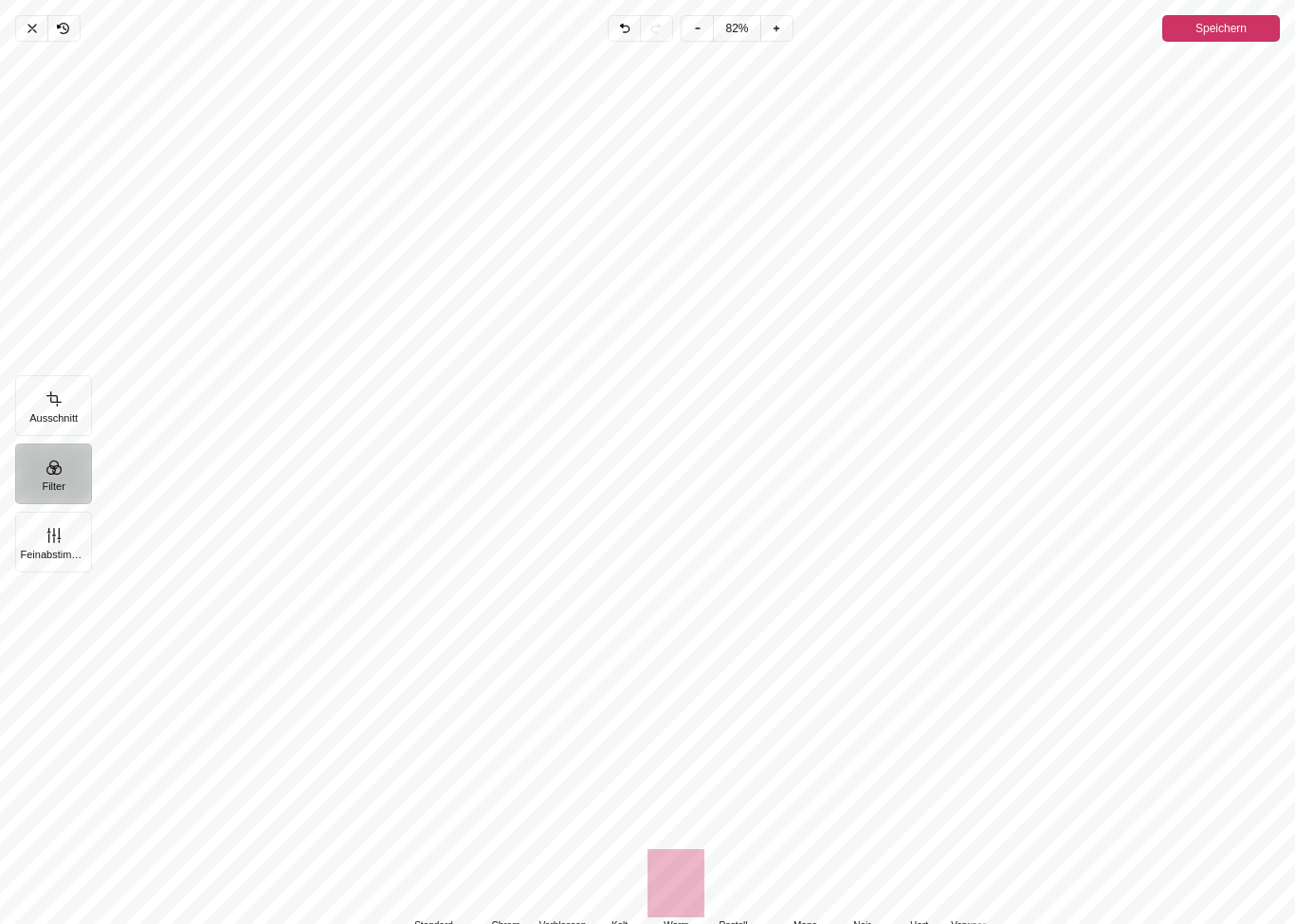 click at bounding box center [733, 883] 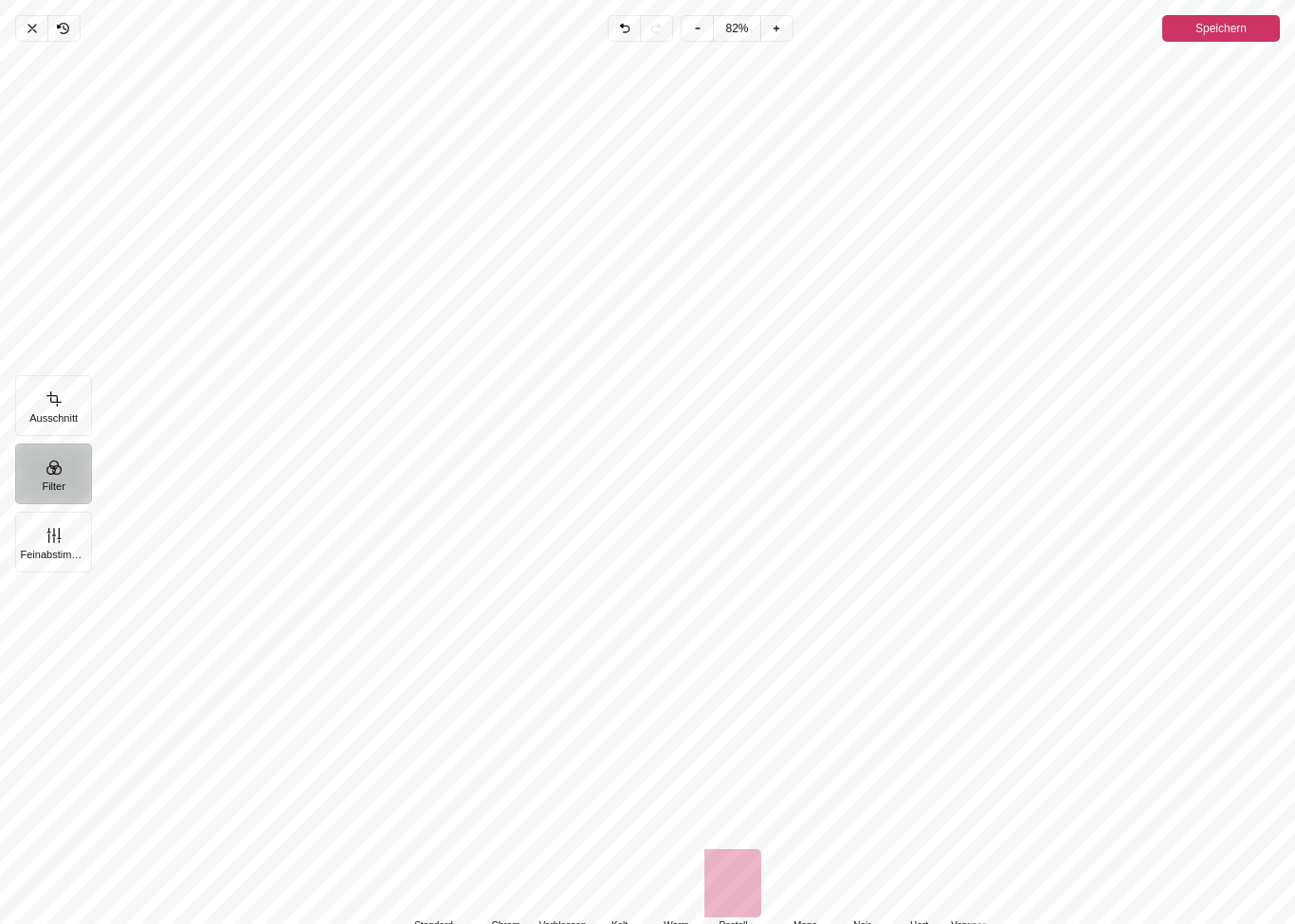 click at bounding box center (805, 883) 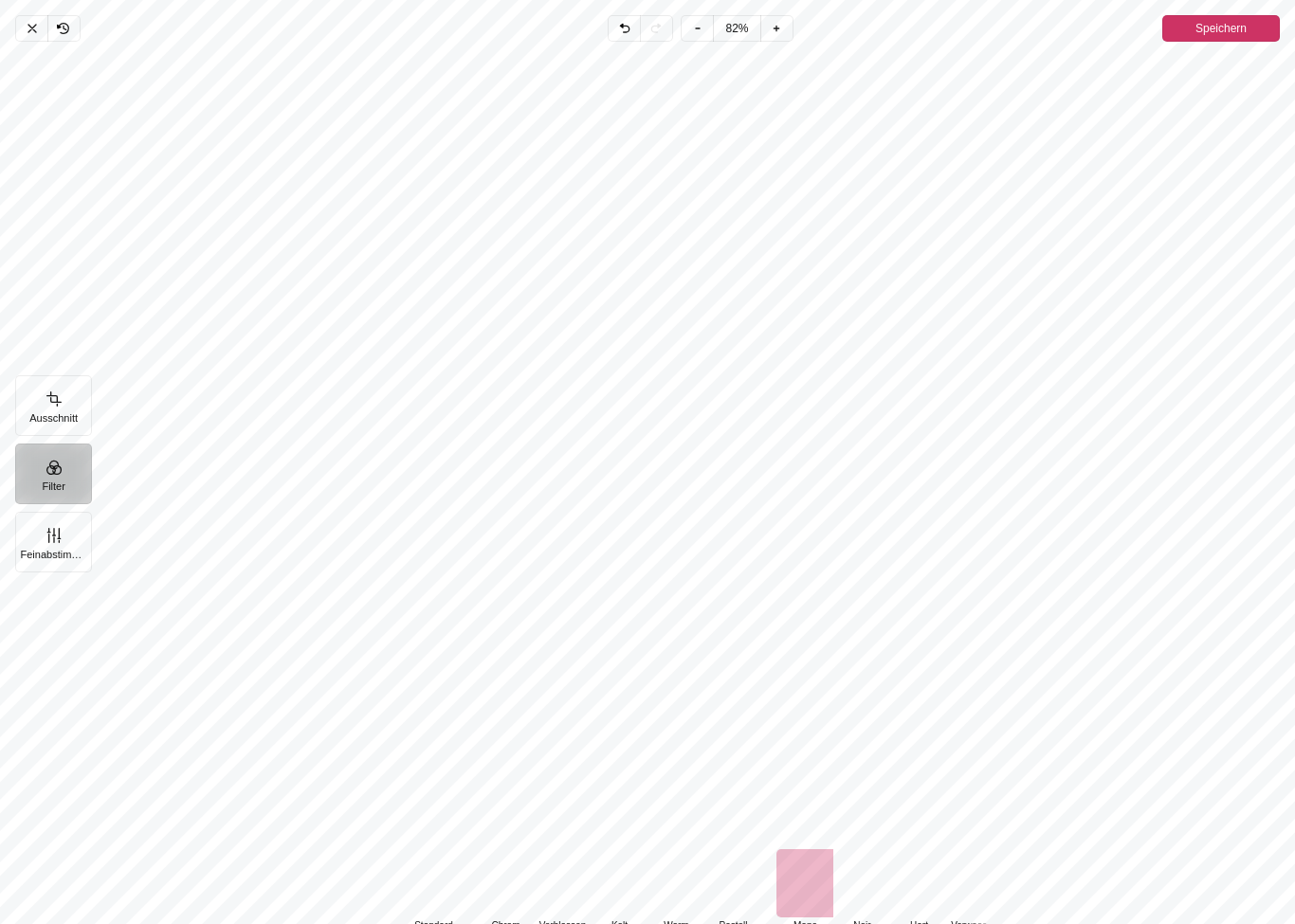 click at bounding box center (862, 883) 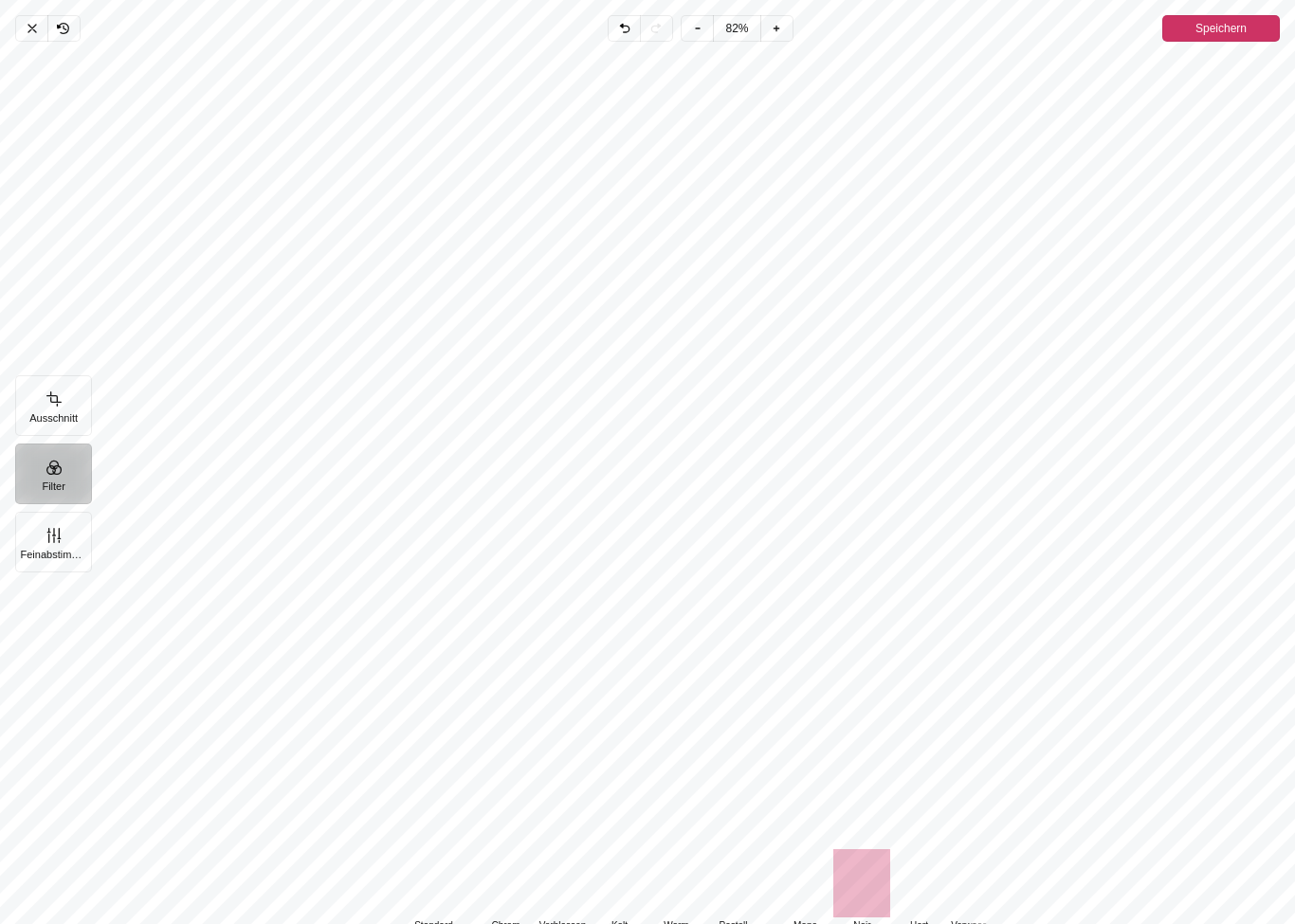 click at bounding box center (919, 883) 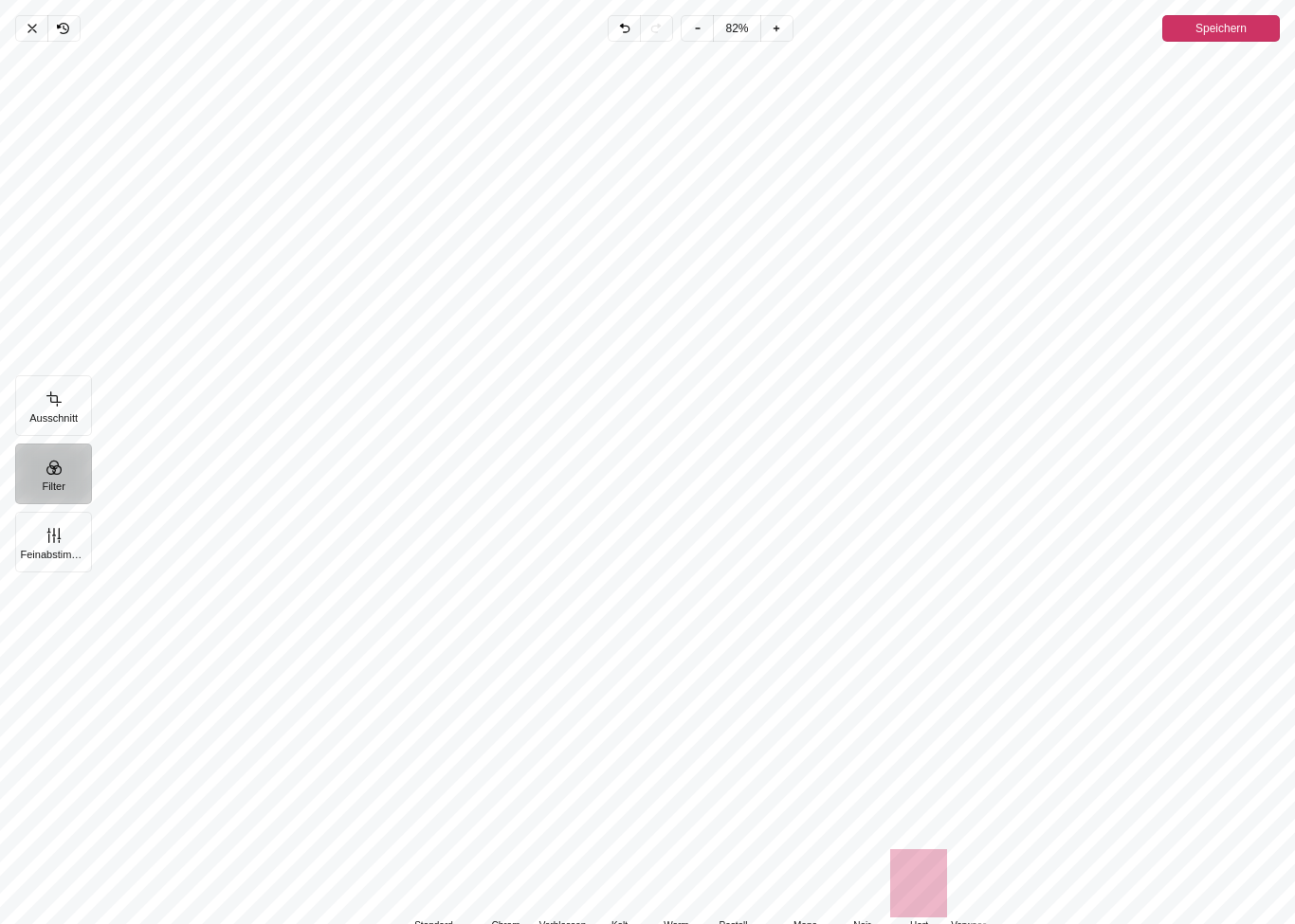 click at bounding box center (976, 883) 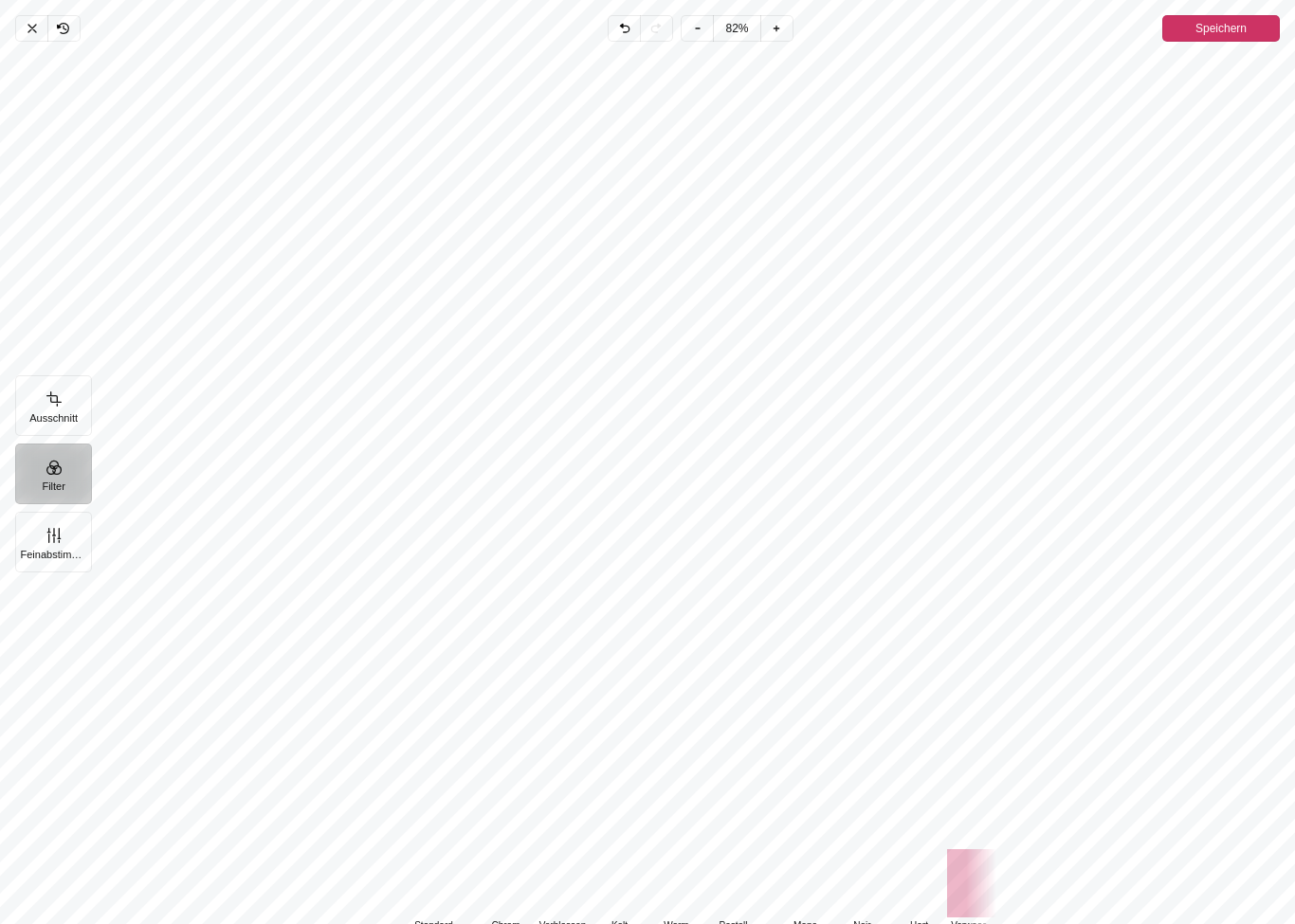 click at bounding box center (919, 883) 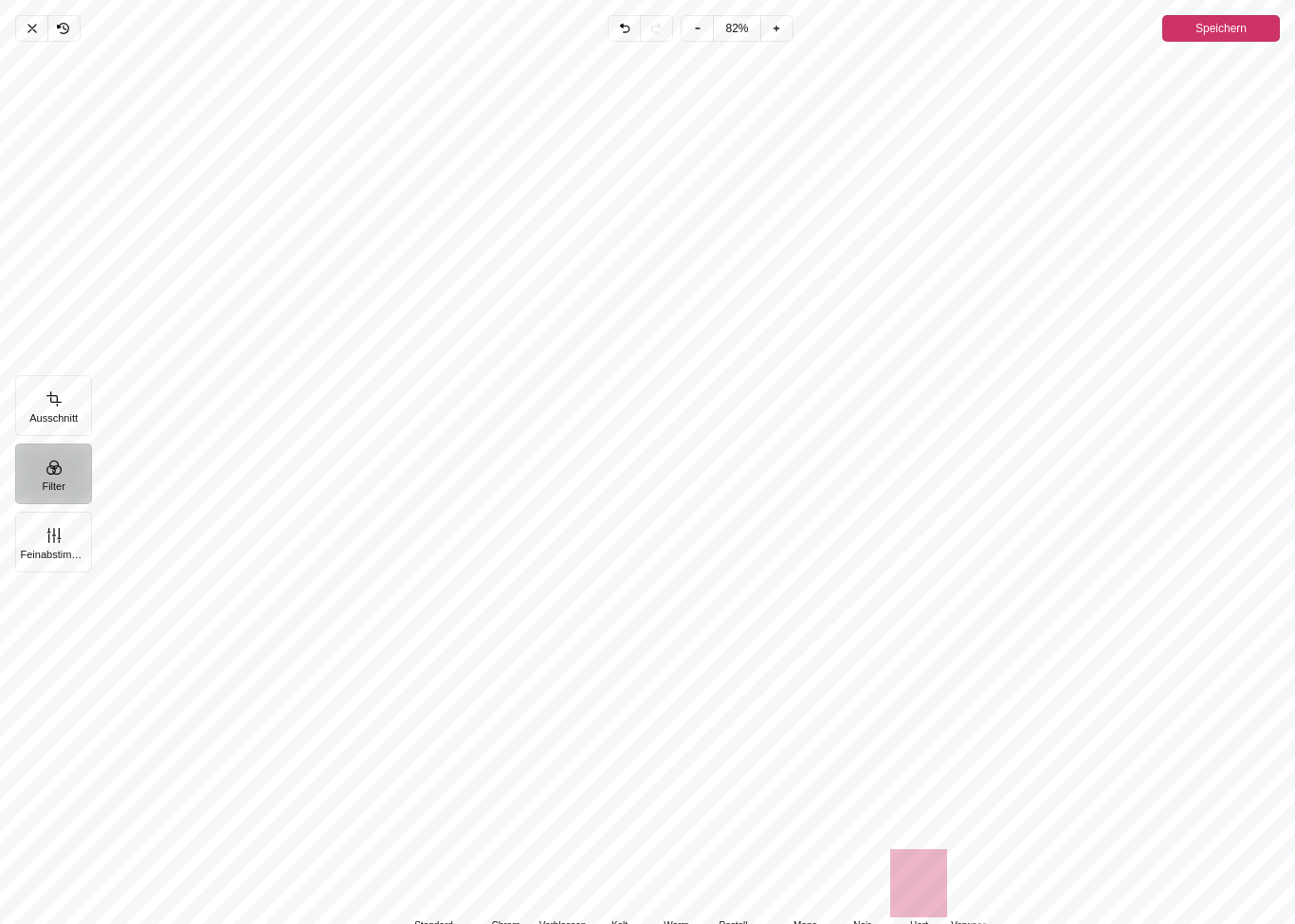 click at bounding box center (433, 883) 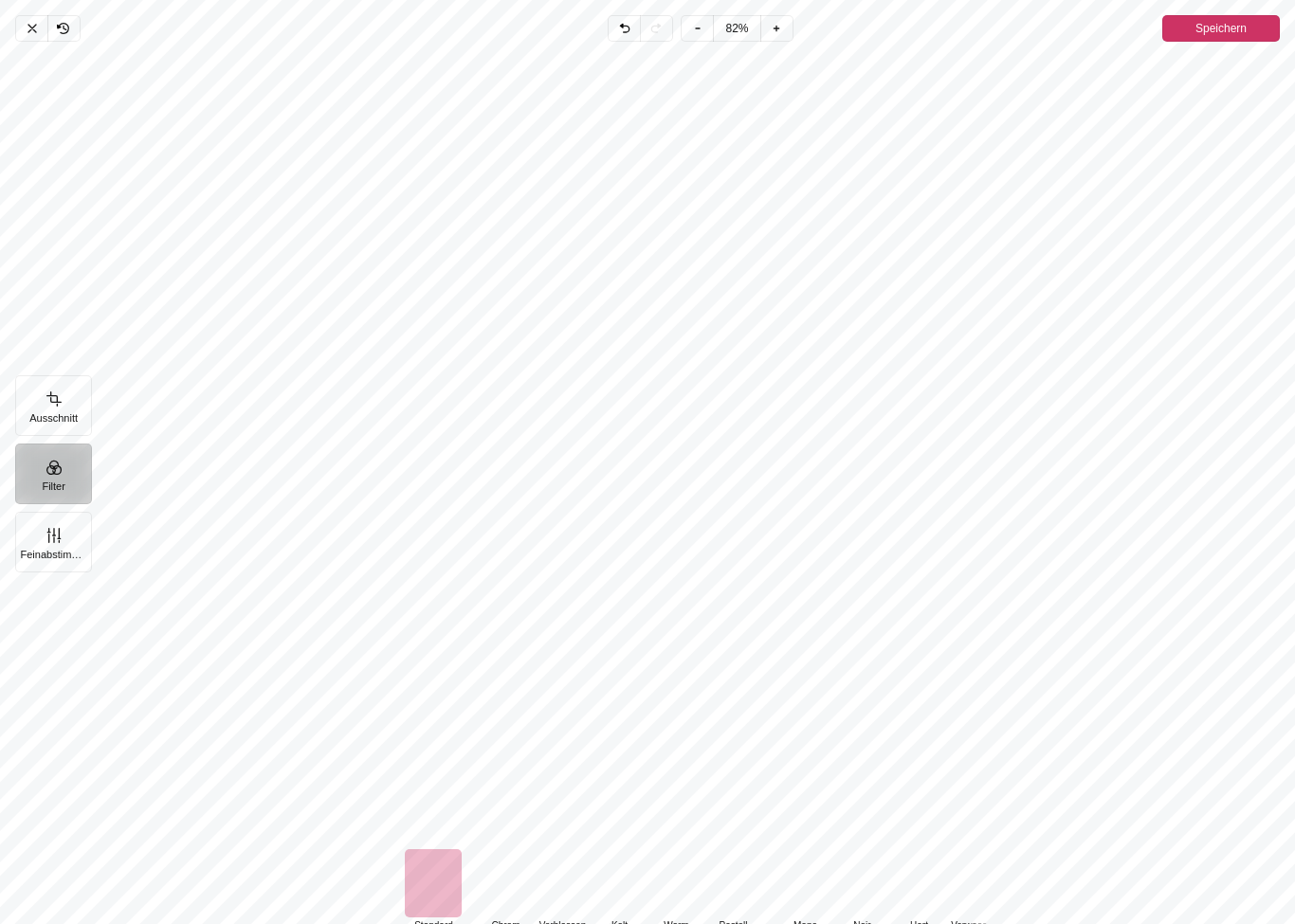 click on "Feinabstimmung" at bounding box center [53, 542] 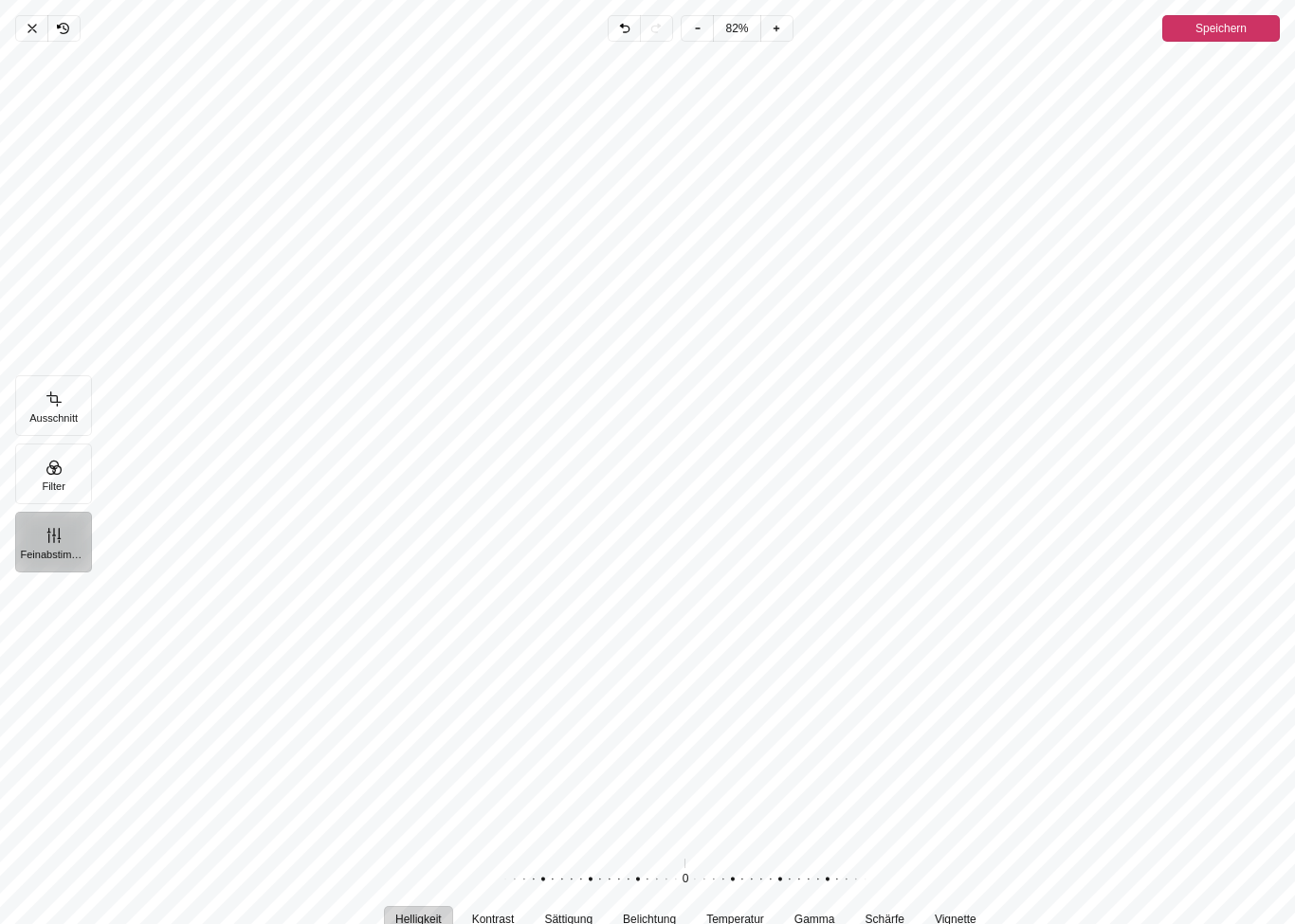 click on "Speichern" at bounding box center [1221, 28] 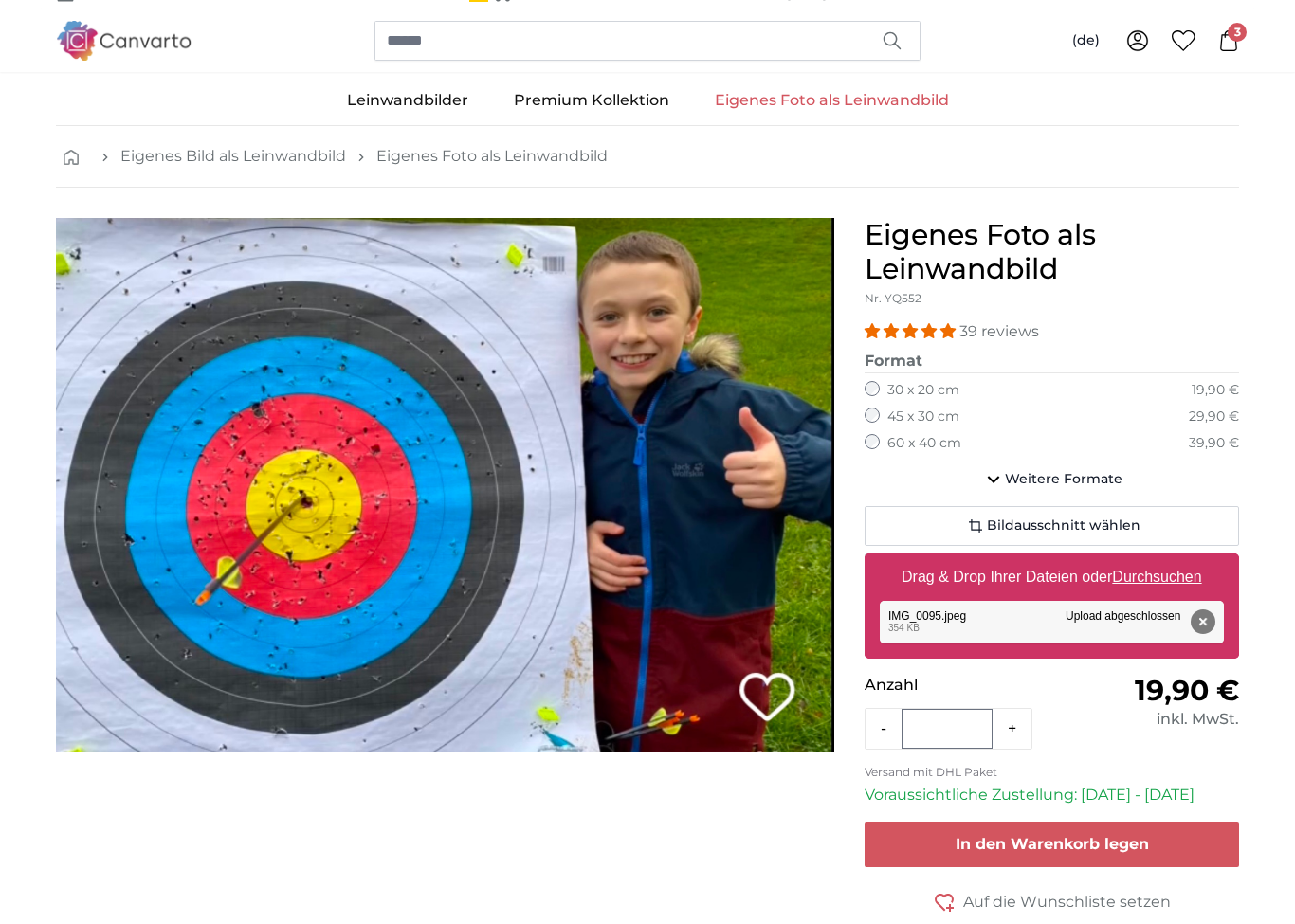 click on "60 x 40 cm" at bounding box center (924, 444) 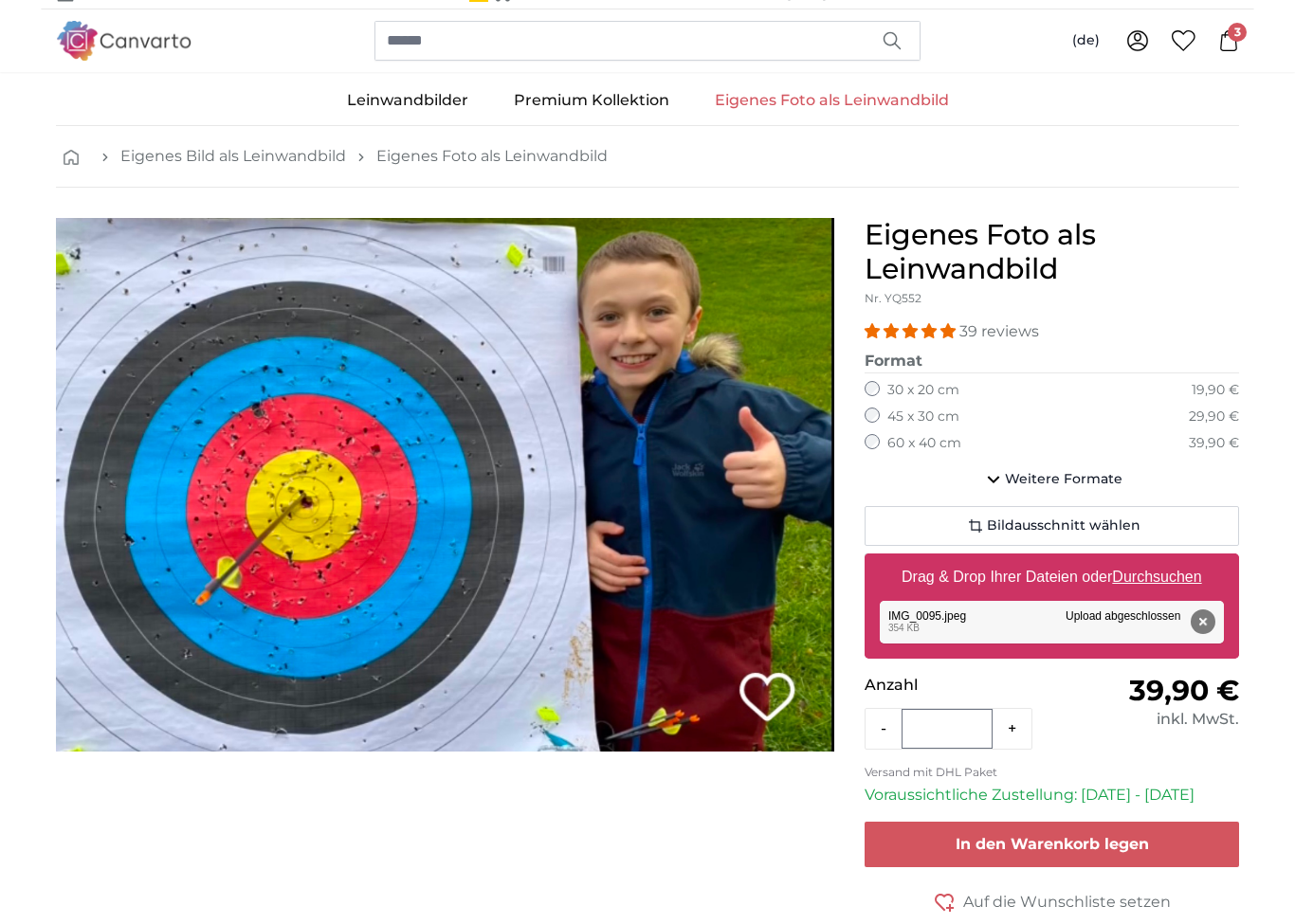 click on "In den Warenkorb legen" at bounding box center [1052, 843] 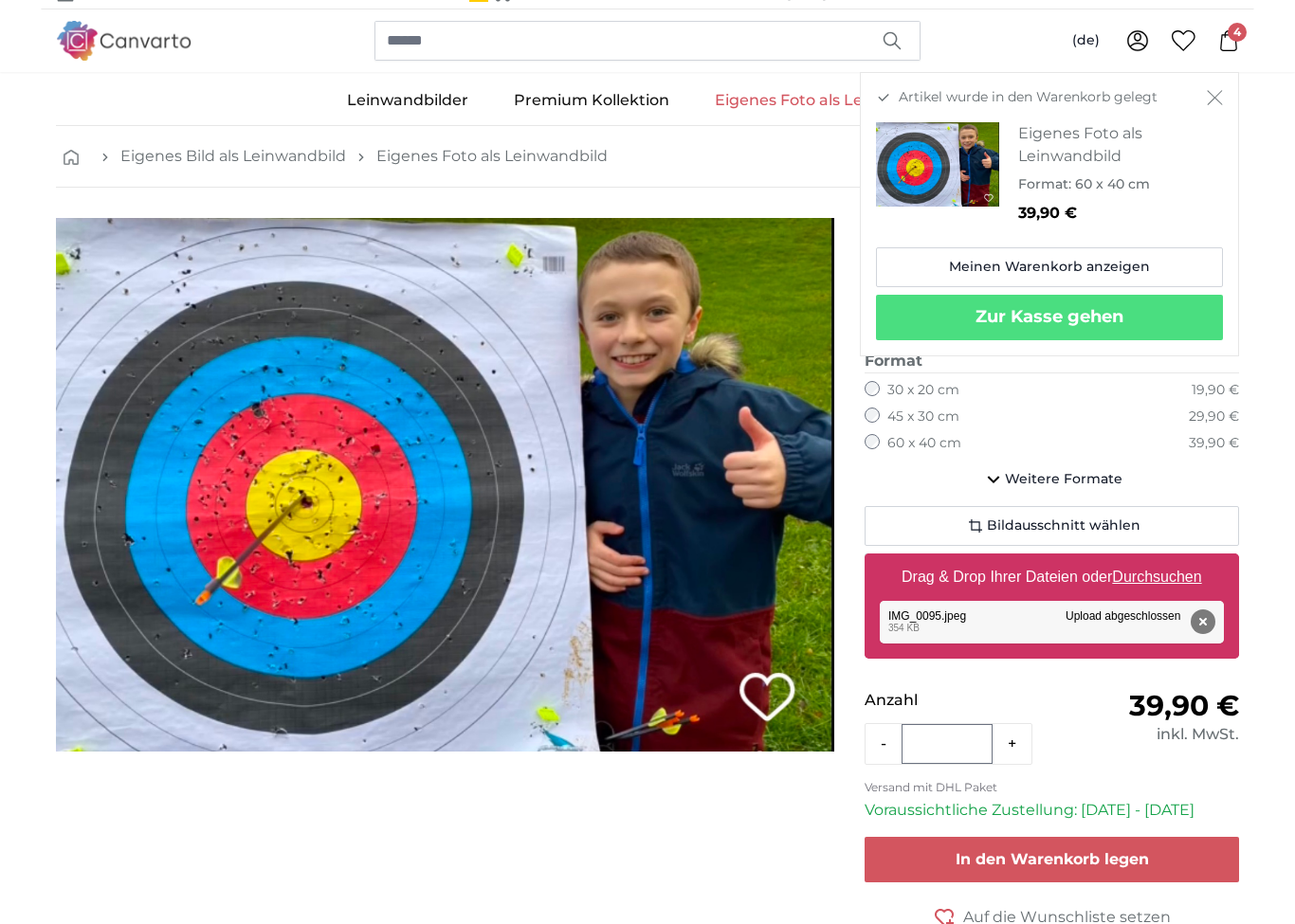 click on "Eigenes Foto als Leinwandbild" at bounding box center [831, 100] 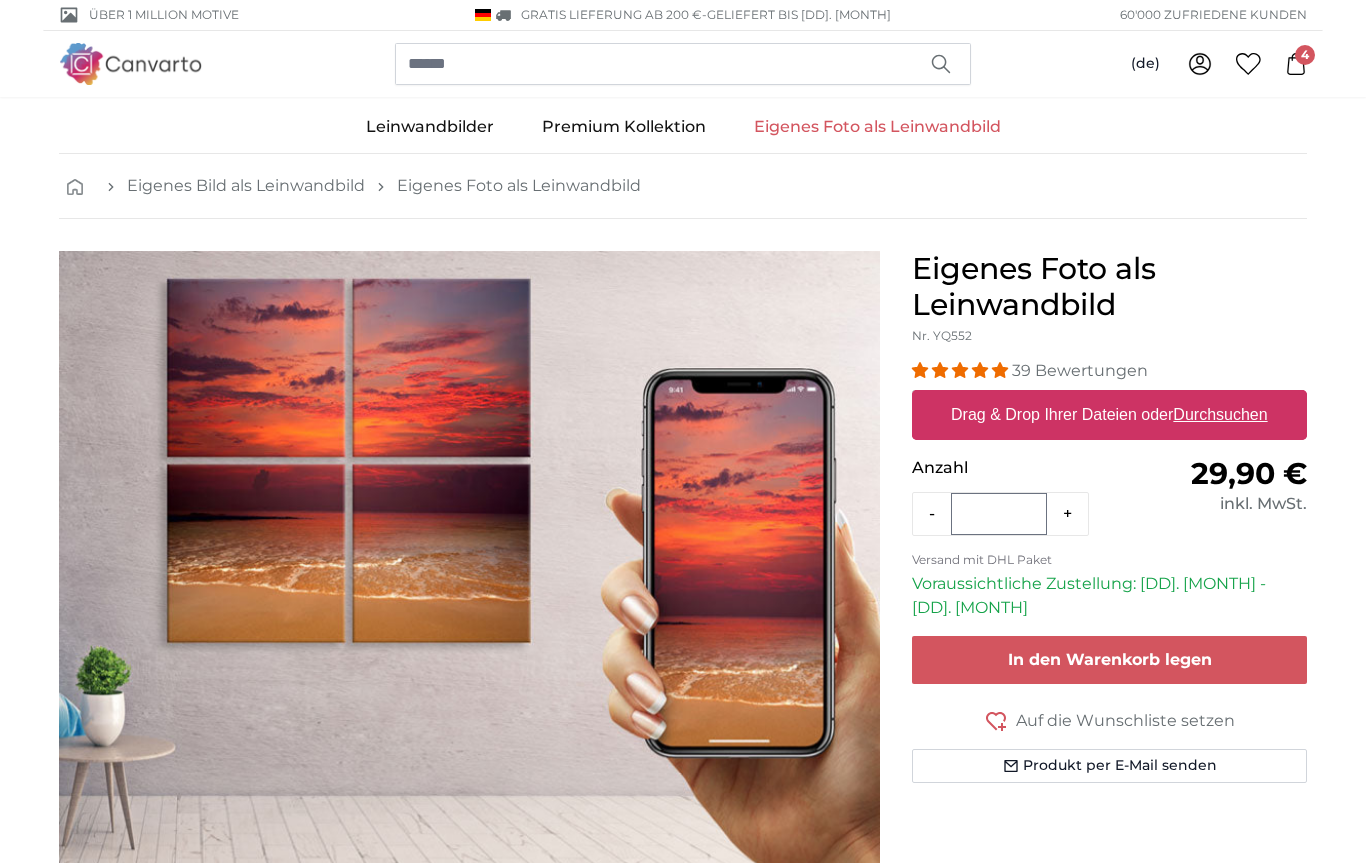 scroll, scrollTop: 0, scrollLeft: 0, axis: both 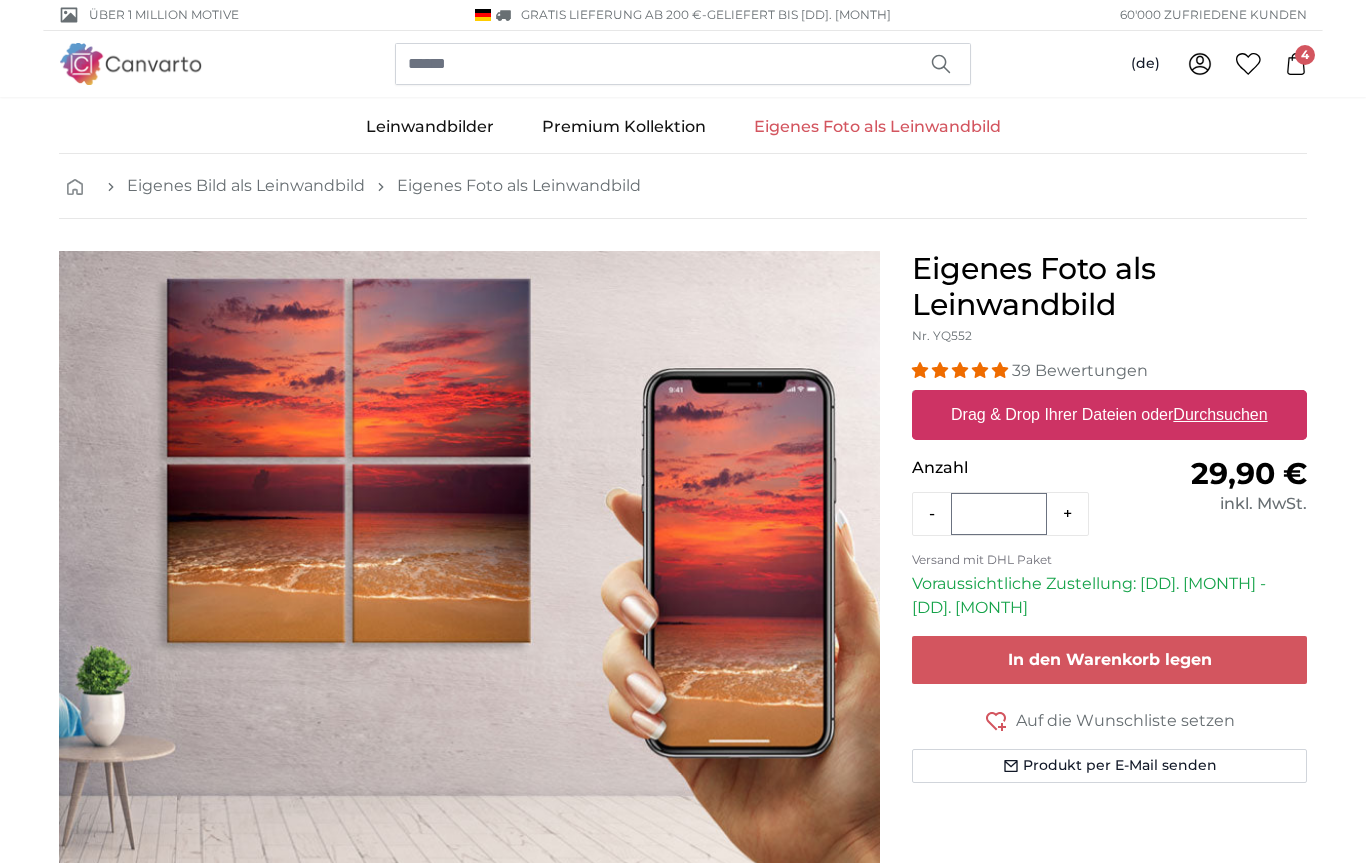 click on "Drag & Drop Ihrer Dateien oder  Durchsuchen" at bounding box center (1109, 415) 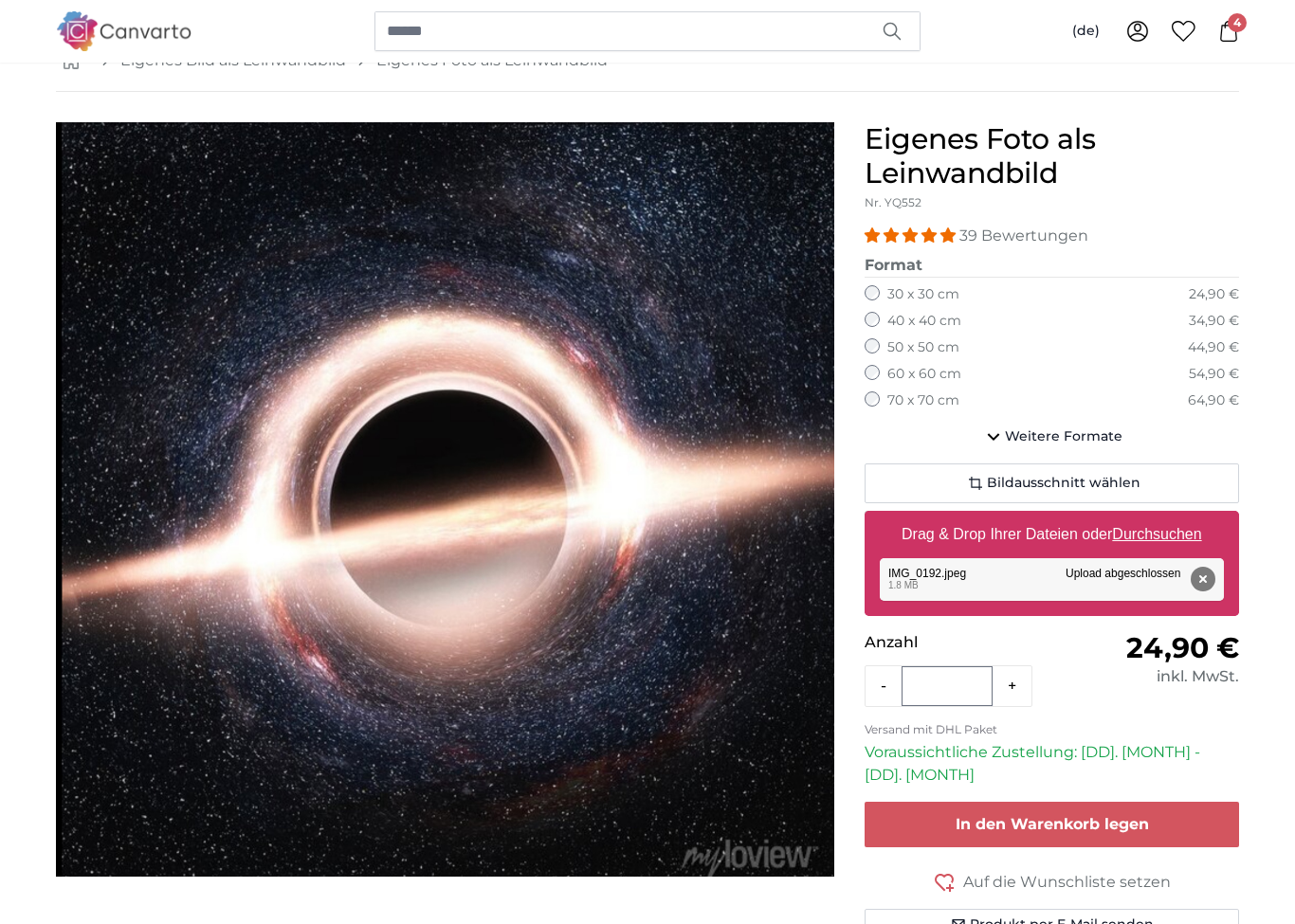 scroll, scrollTop: 120, scrollLeft: 0, axis: vertical 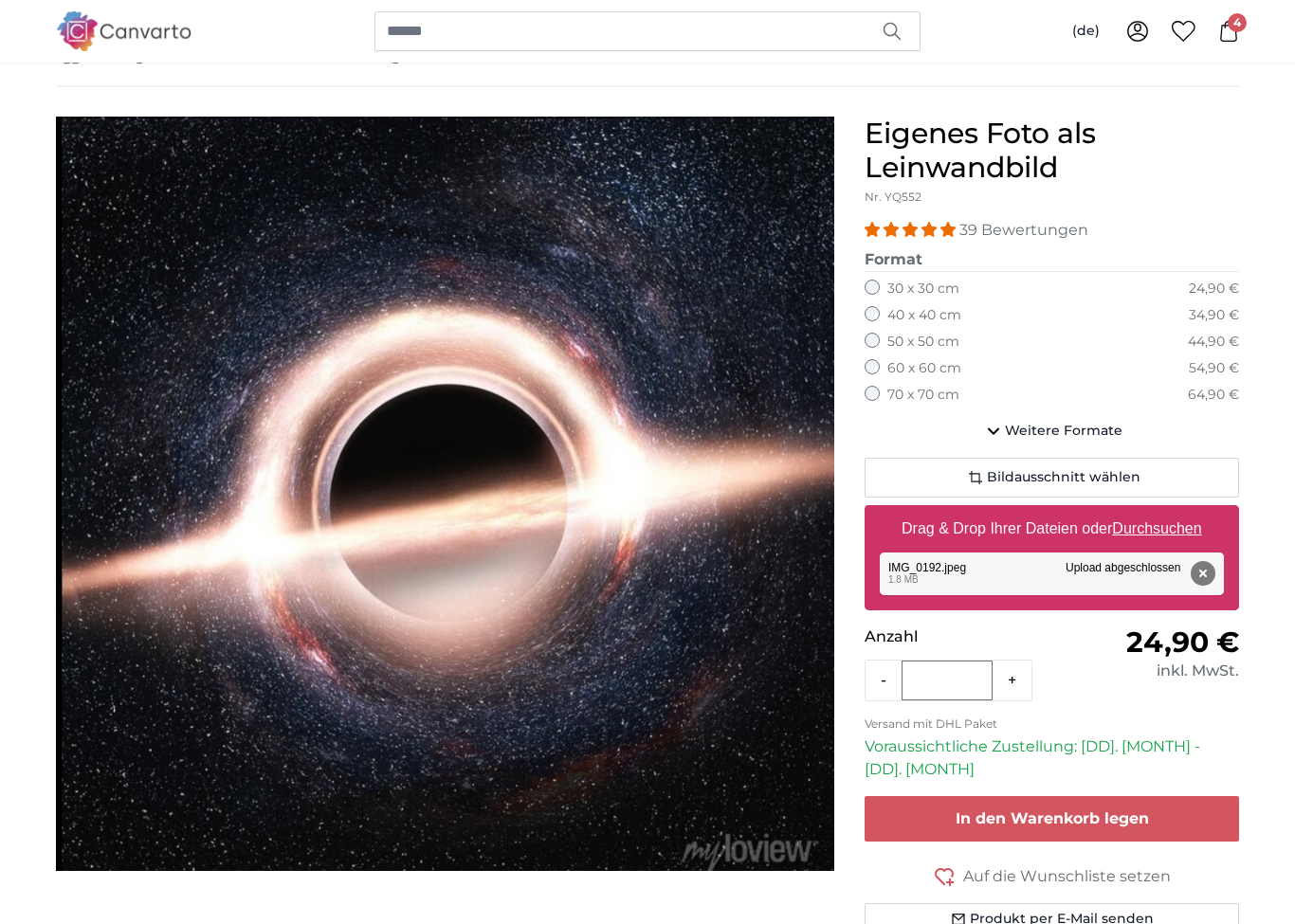 click on "70 x 70 cm" at bounding box center (923, 396) 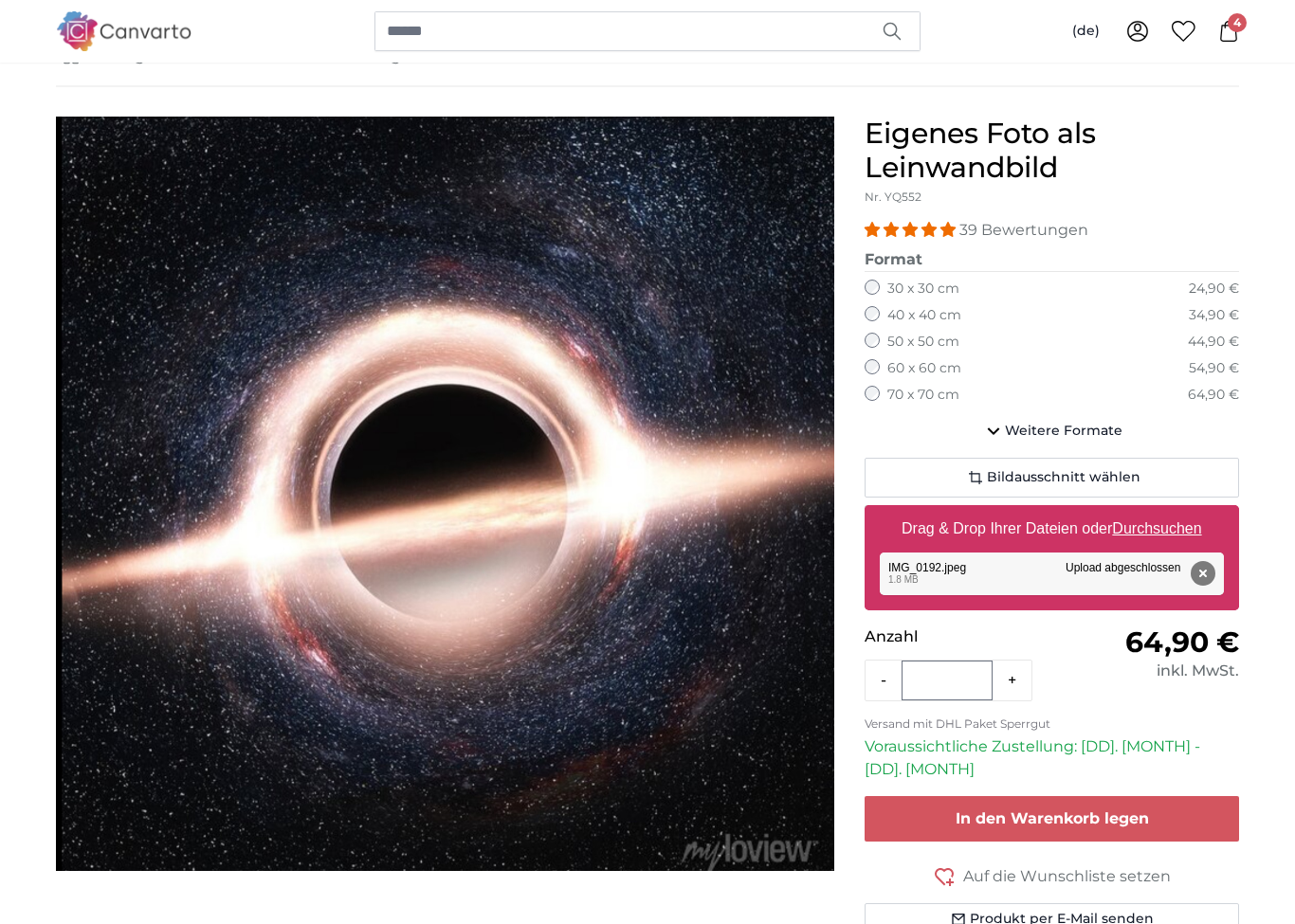 scroll, scrollTop: 121, scrollLeft: 0, axis: vertical 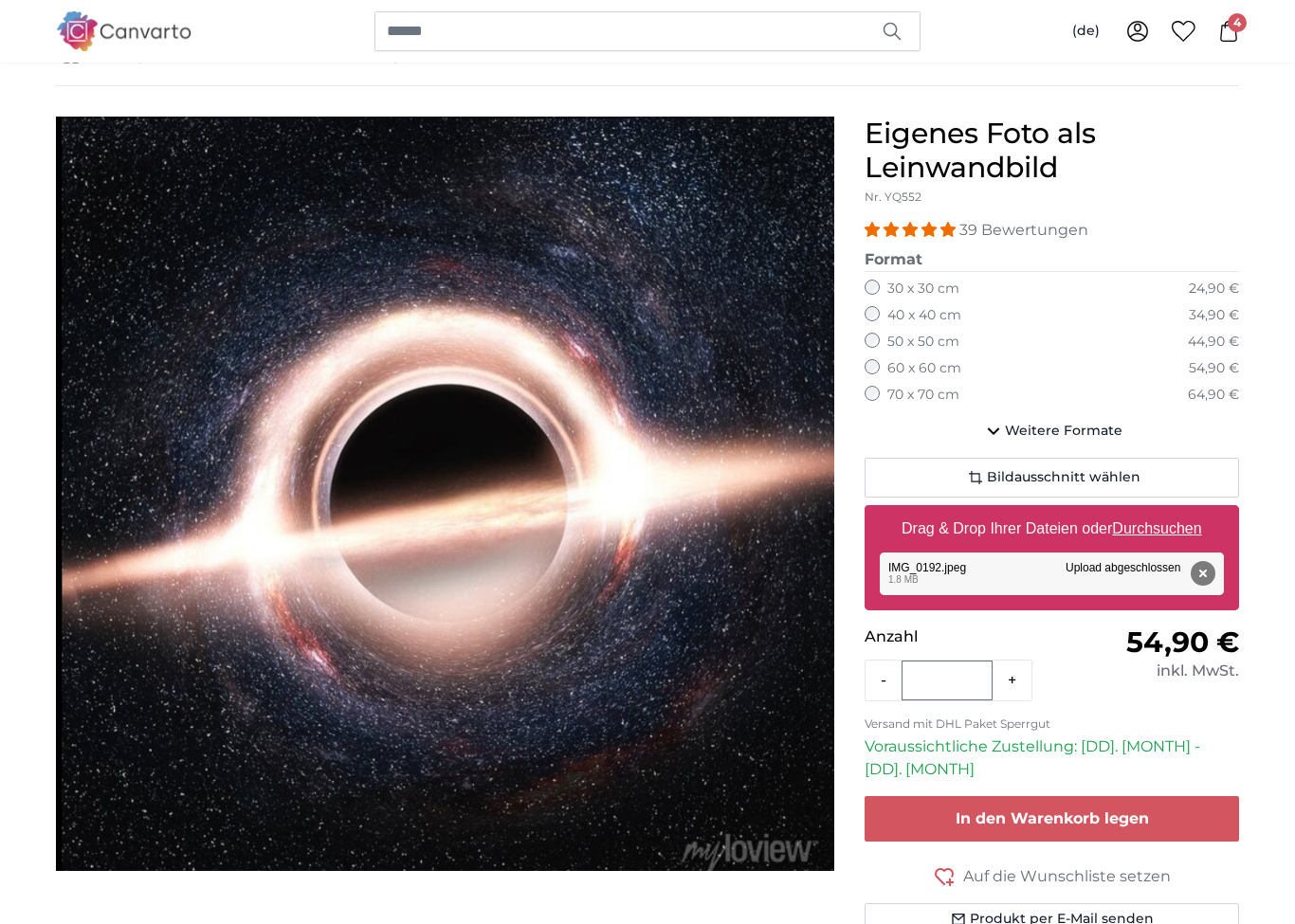 click on "50 x 50 cm" at bounding box center [923, 342] 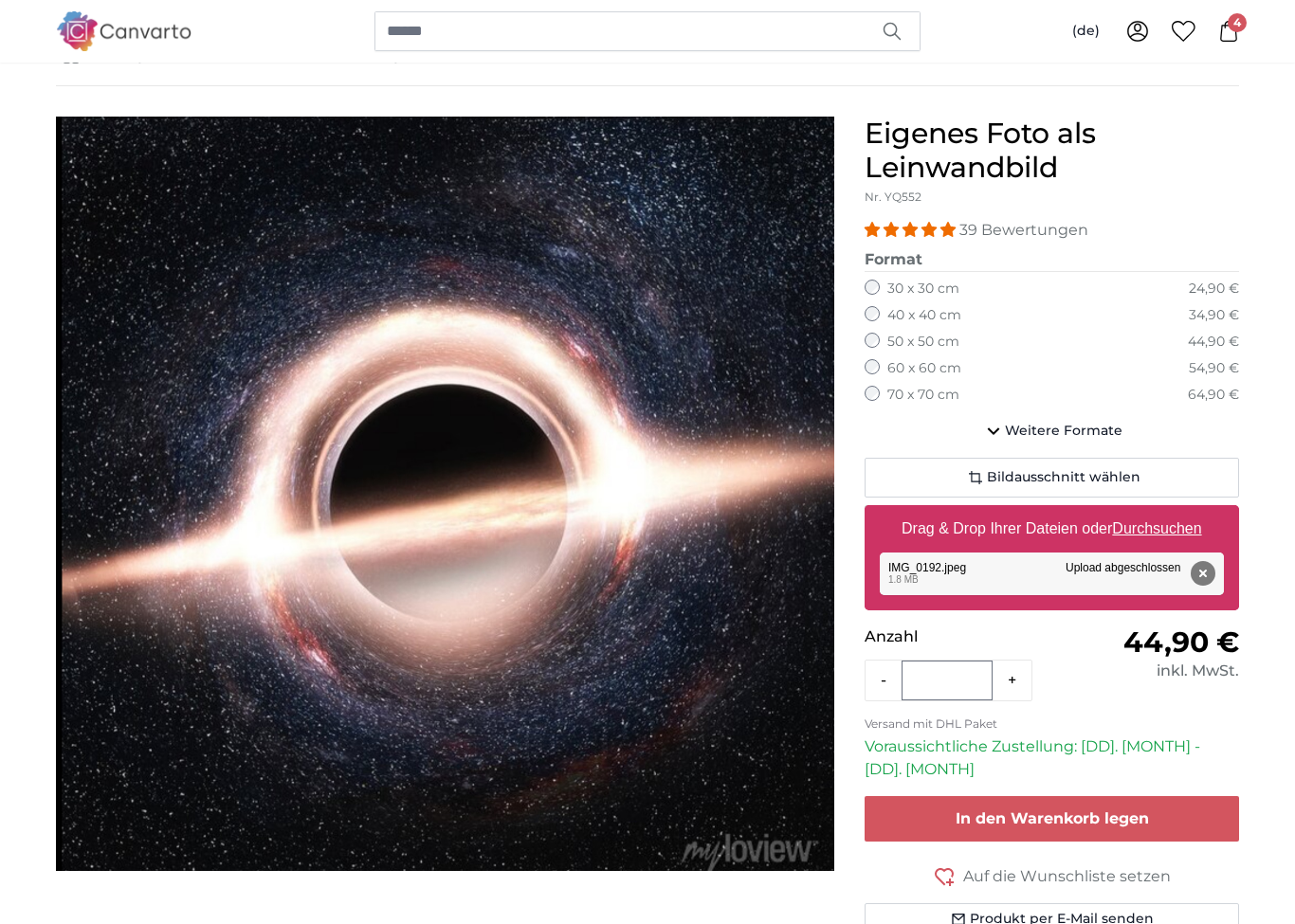 click on "Bildausschnitt wählen" 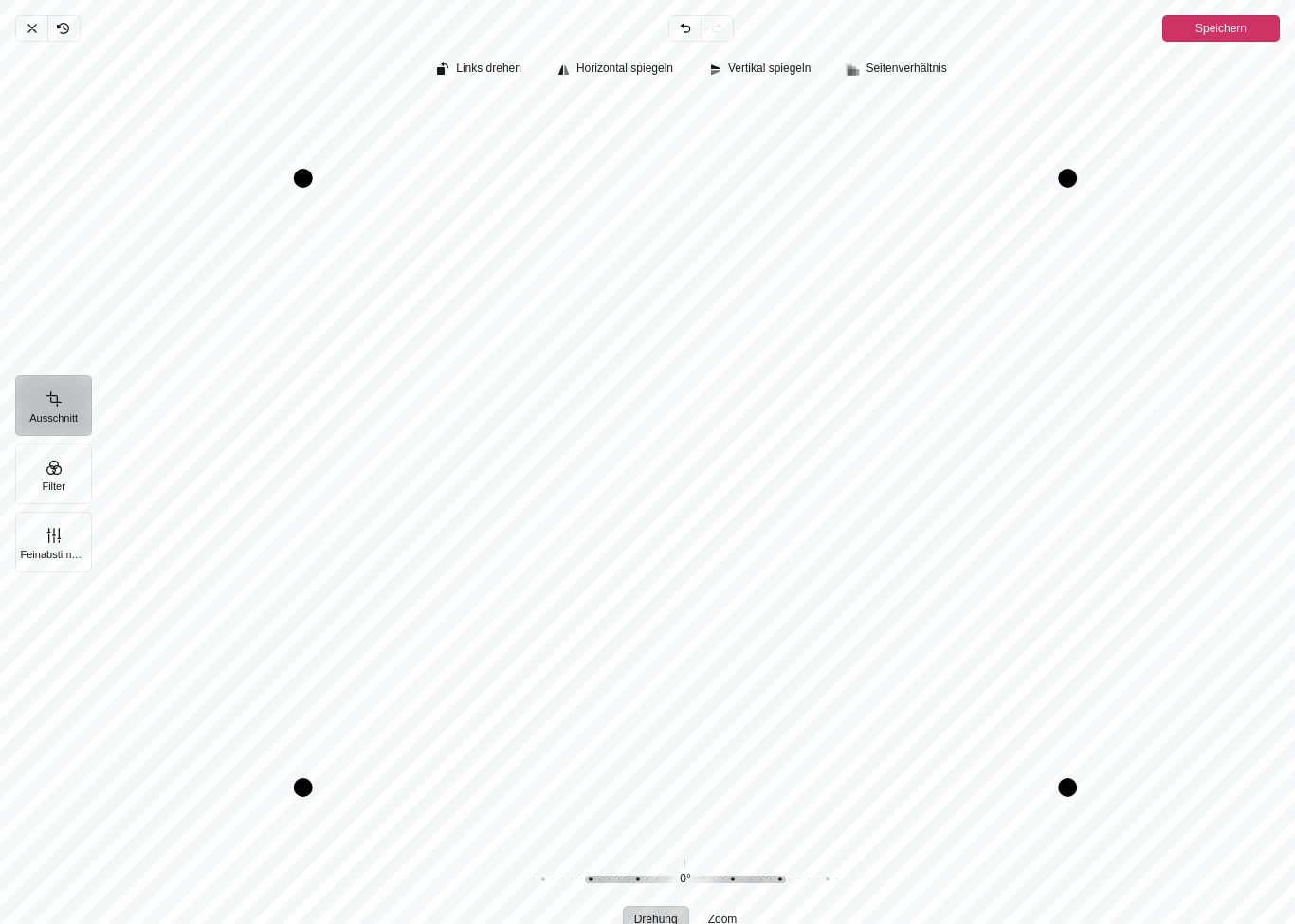 click on "Speichern" at bounding box center [1221, 28] 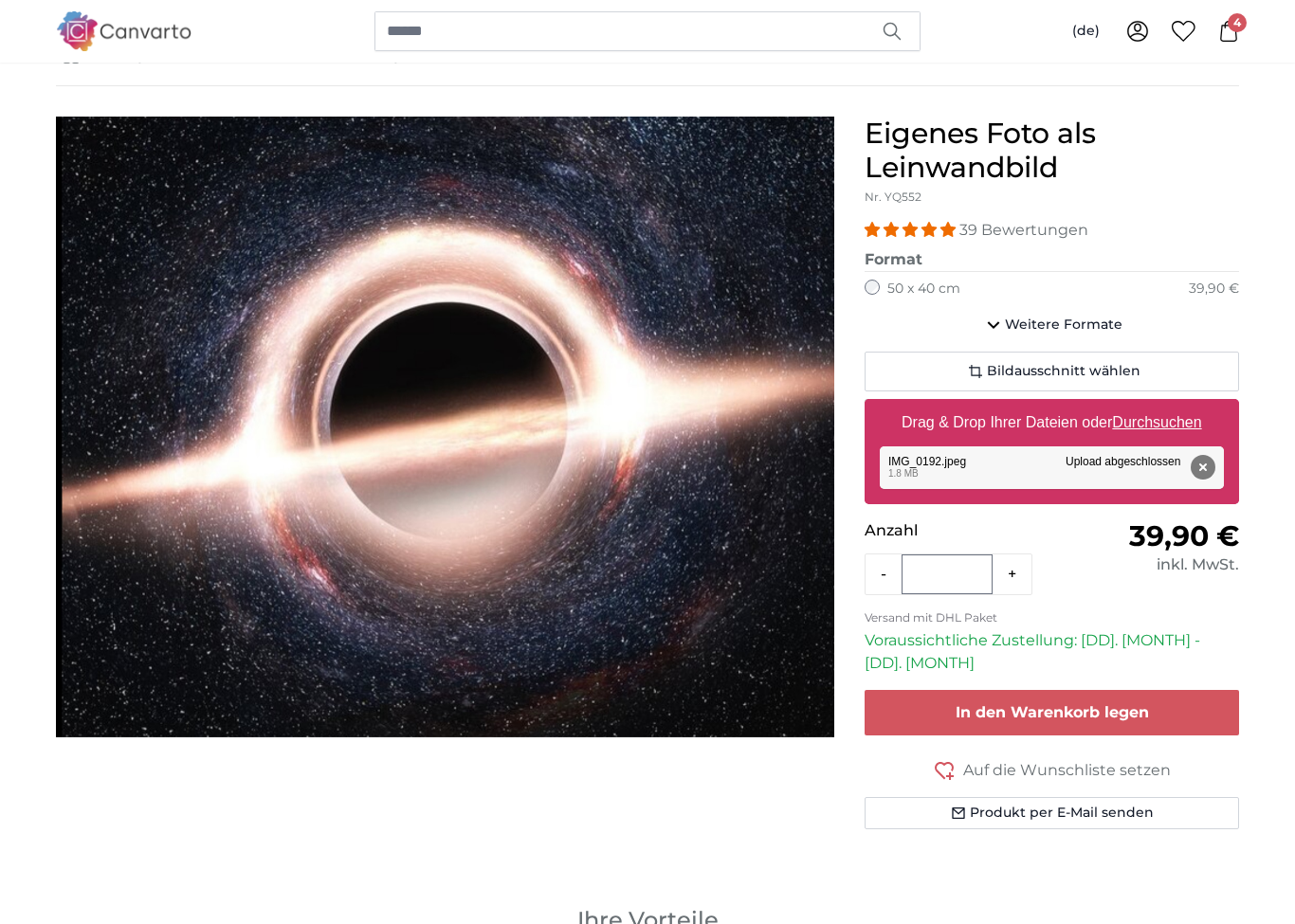 click on "In den Warenkorb legen" at bounding box center (1051, 713) 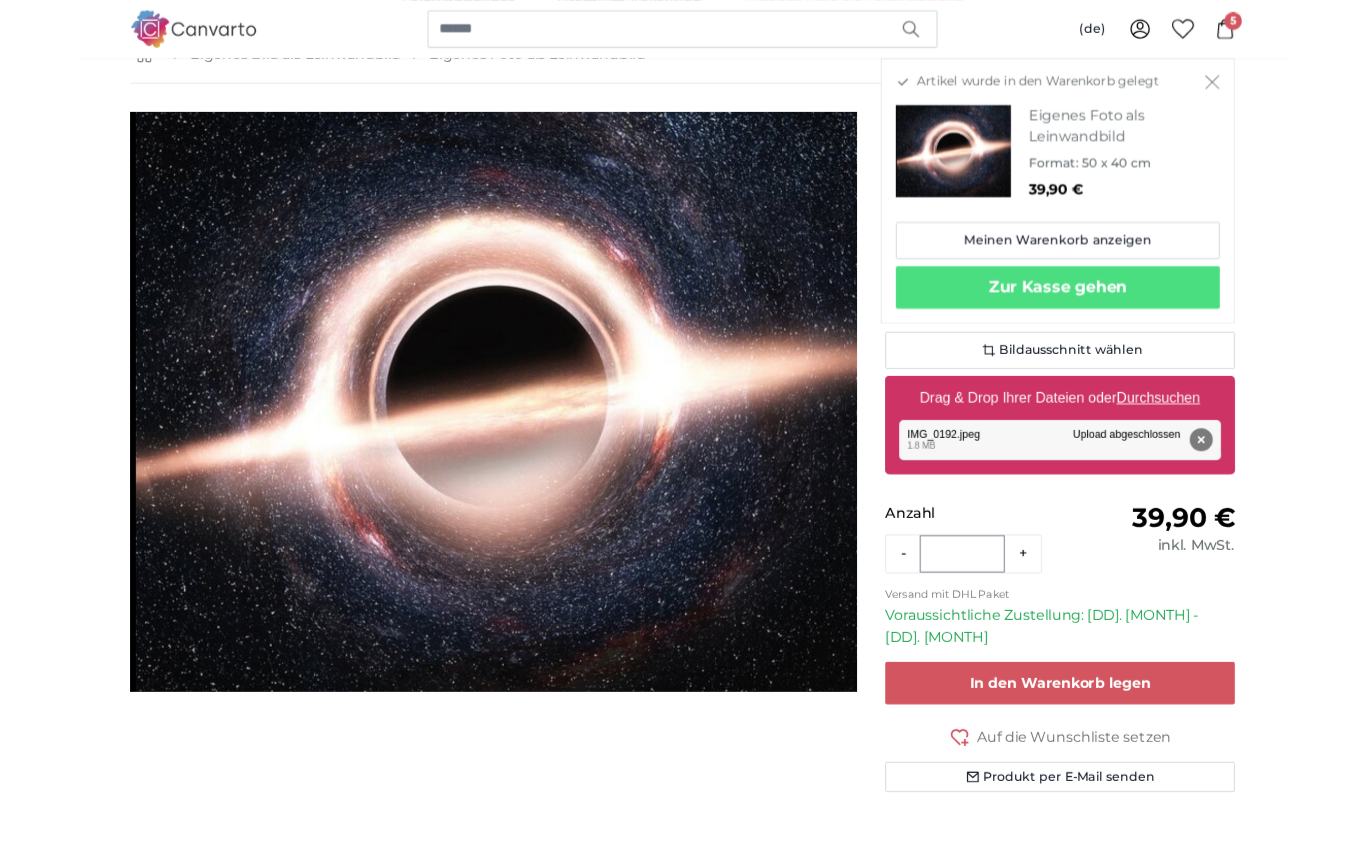 scroll, scrollTop: 0, scrollLeft: 0, axis: both 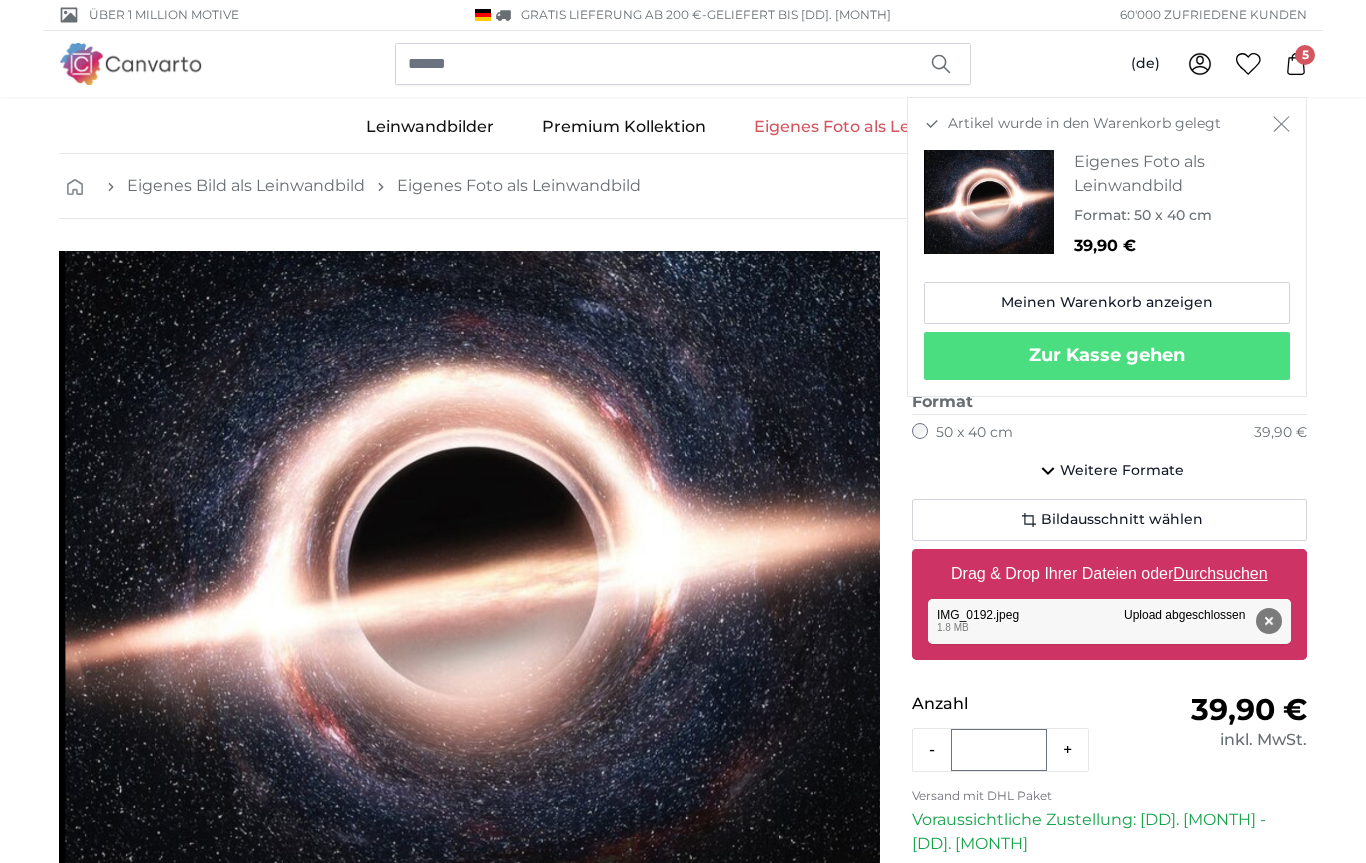 click on "5" at bounding box center (1305, 55) 